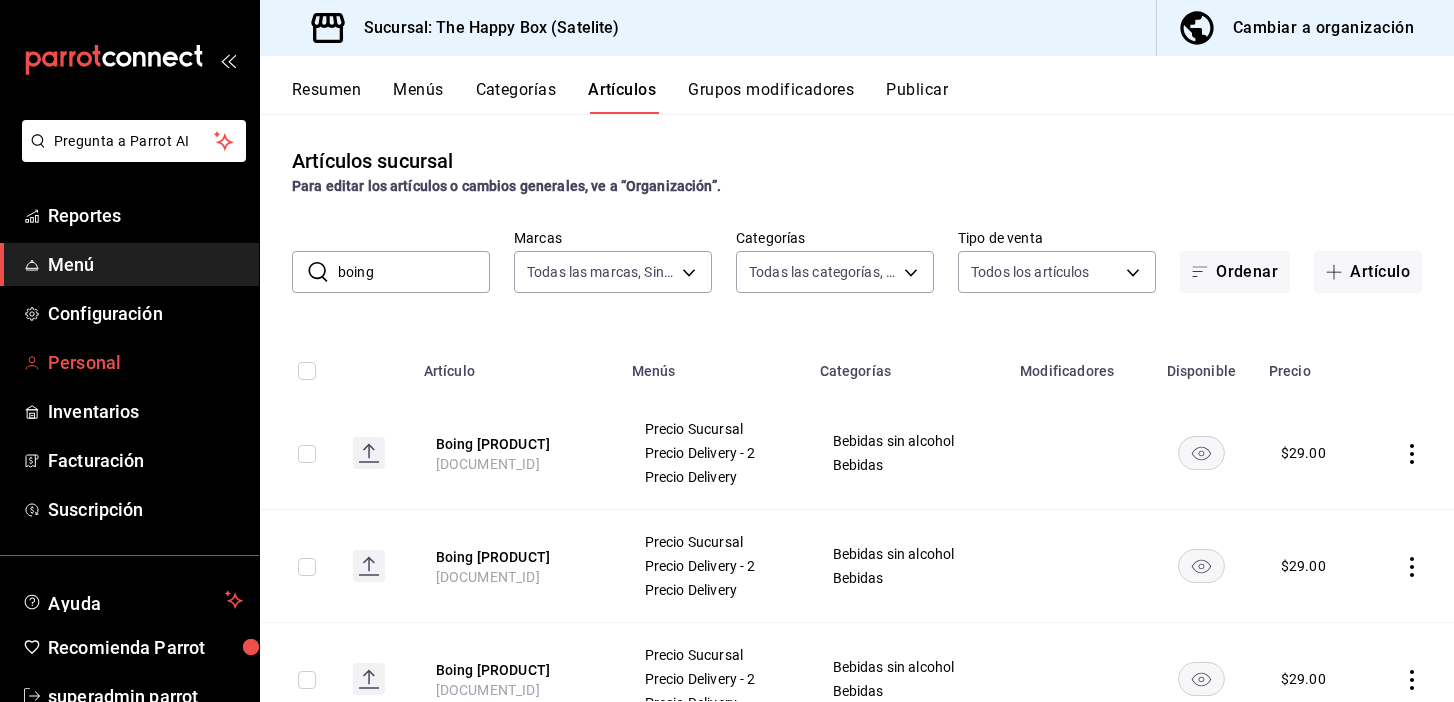 scroll, scrollTop: 0, scrollLeft: 0, axis: both 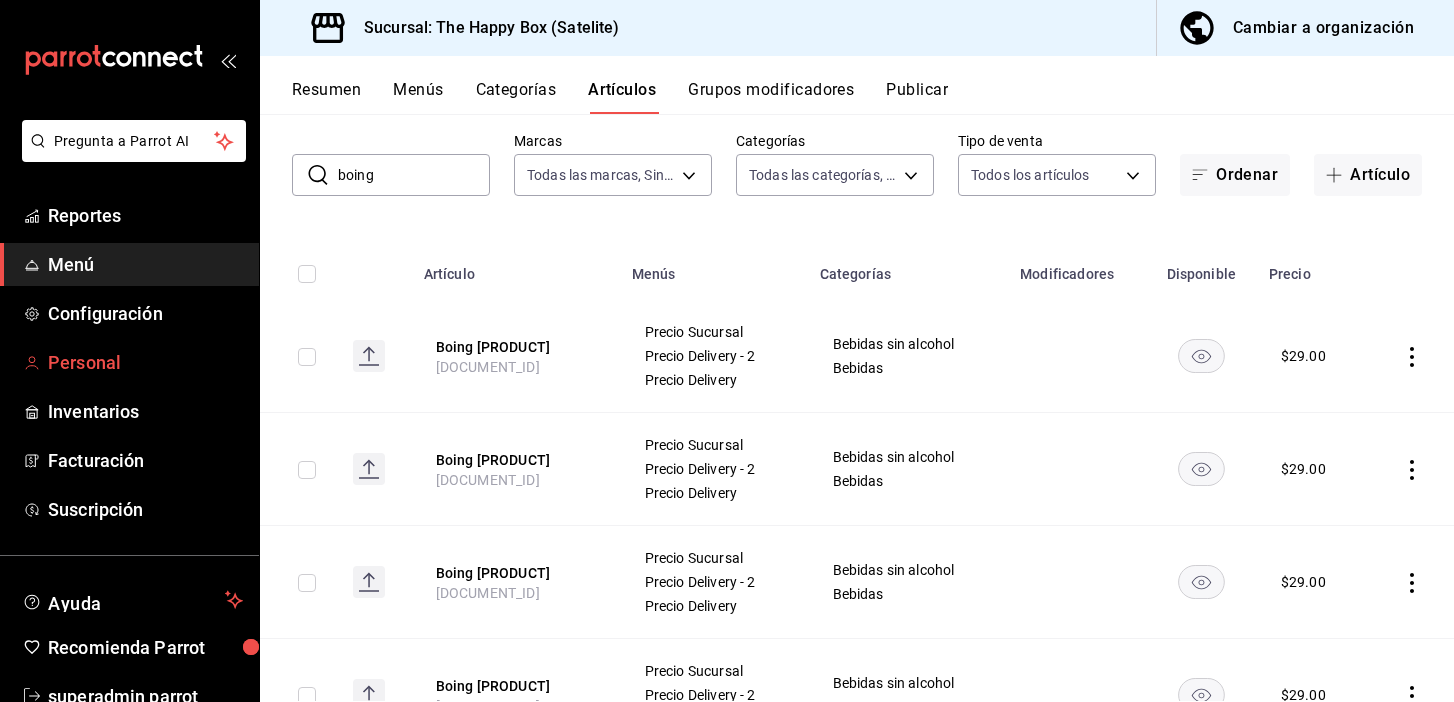 click on "Personal" at bounding box center [129, 362] 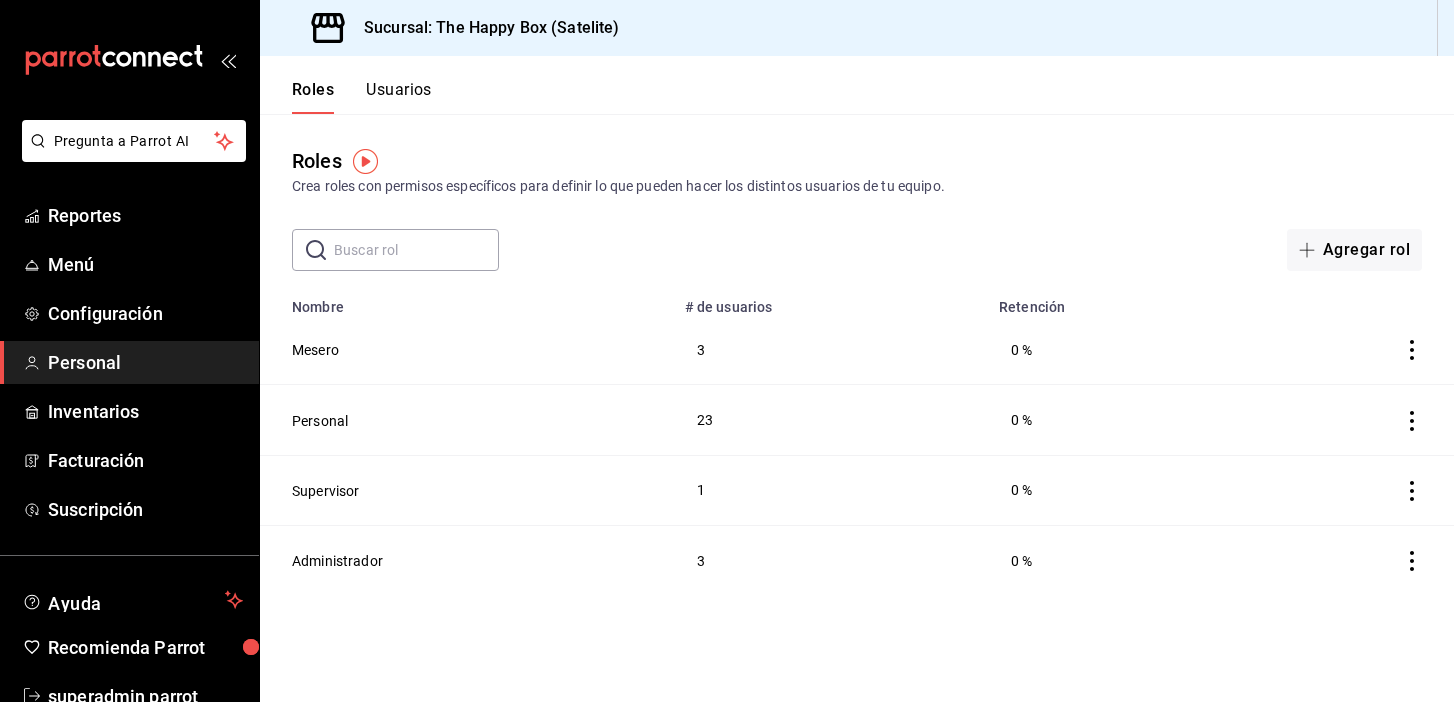 click on "Crea roles con permisos específicos para definir lo que pueden hacer los distintos usuarios de tu equipo." at bounding box center [857, 186] 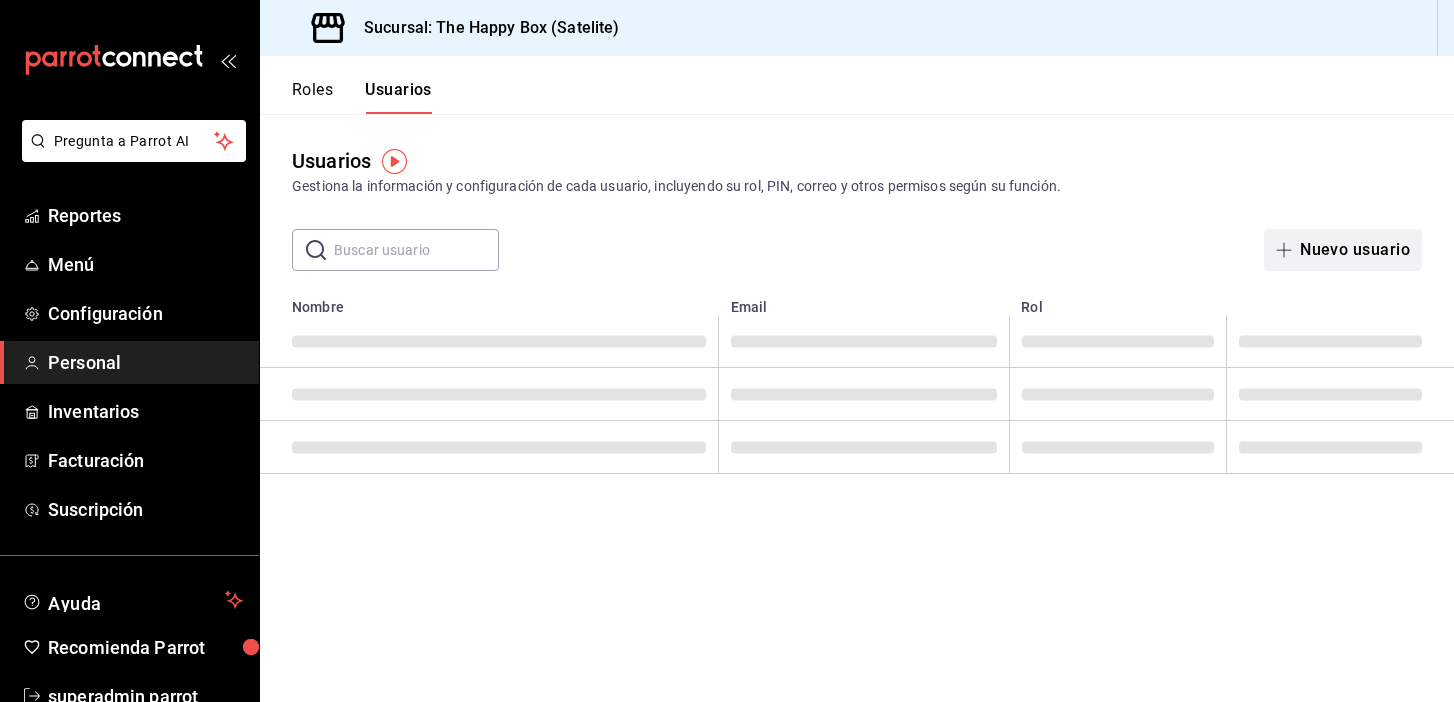 click on "Nuevo usuario" at bounding box center [1343, 250] 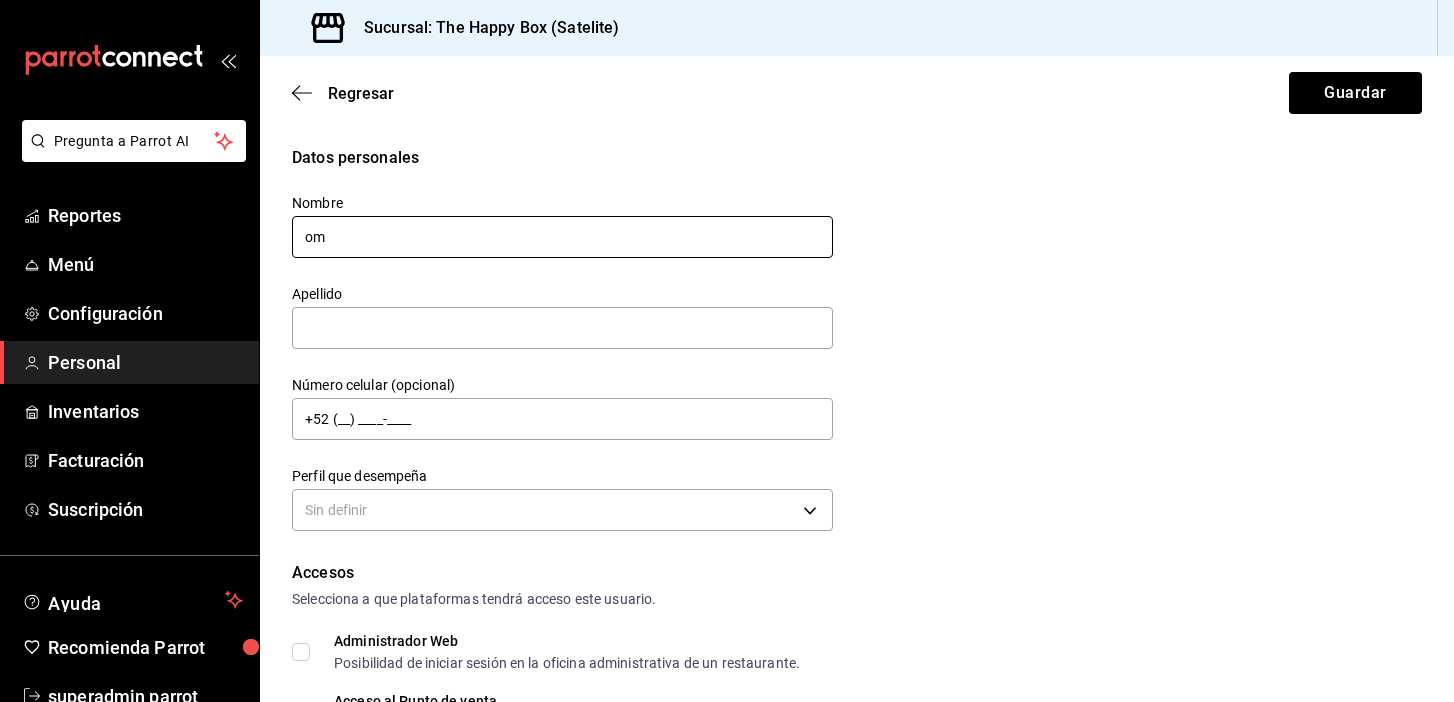 type on "o" 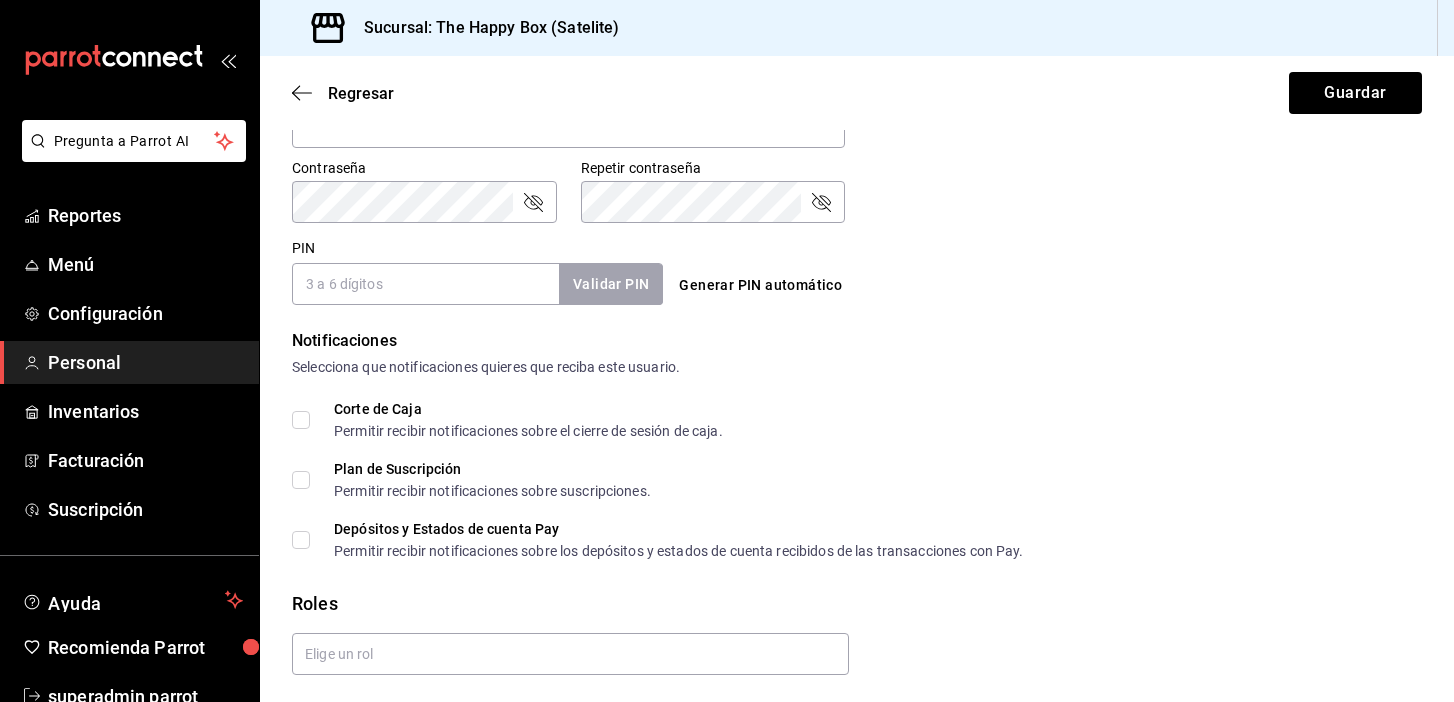 scroll, scrollTop: 896, scrollLeft: 0, axis: vertical 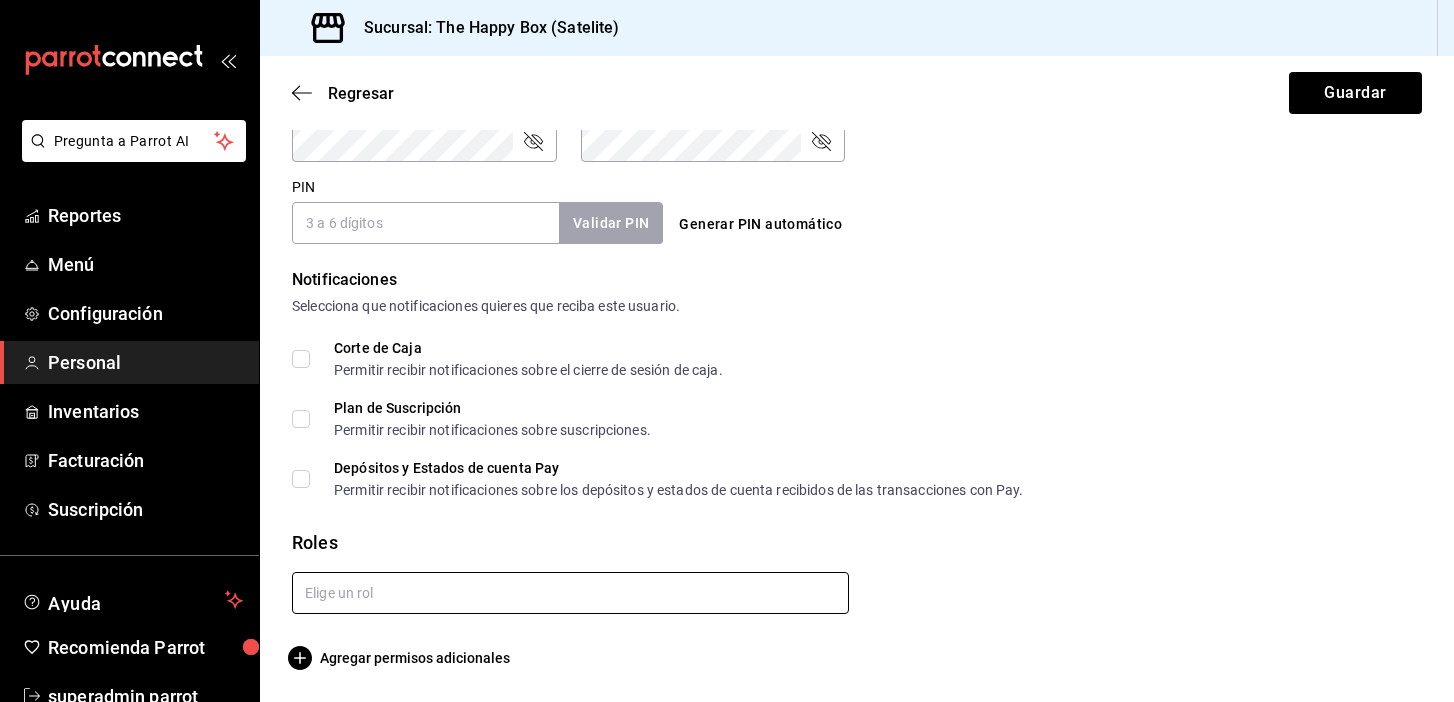 type on "[FIRST] [LAST]" 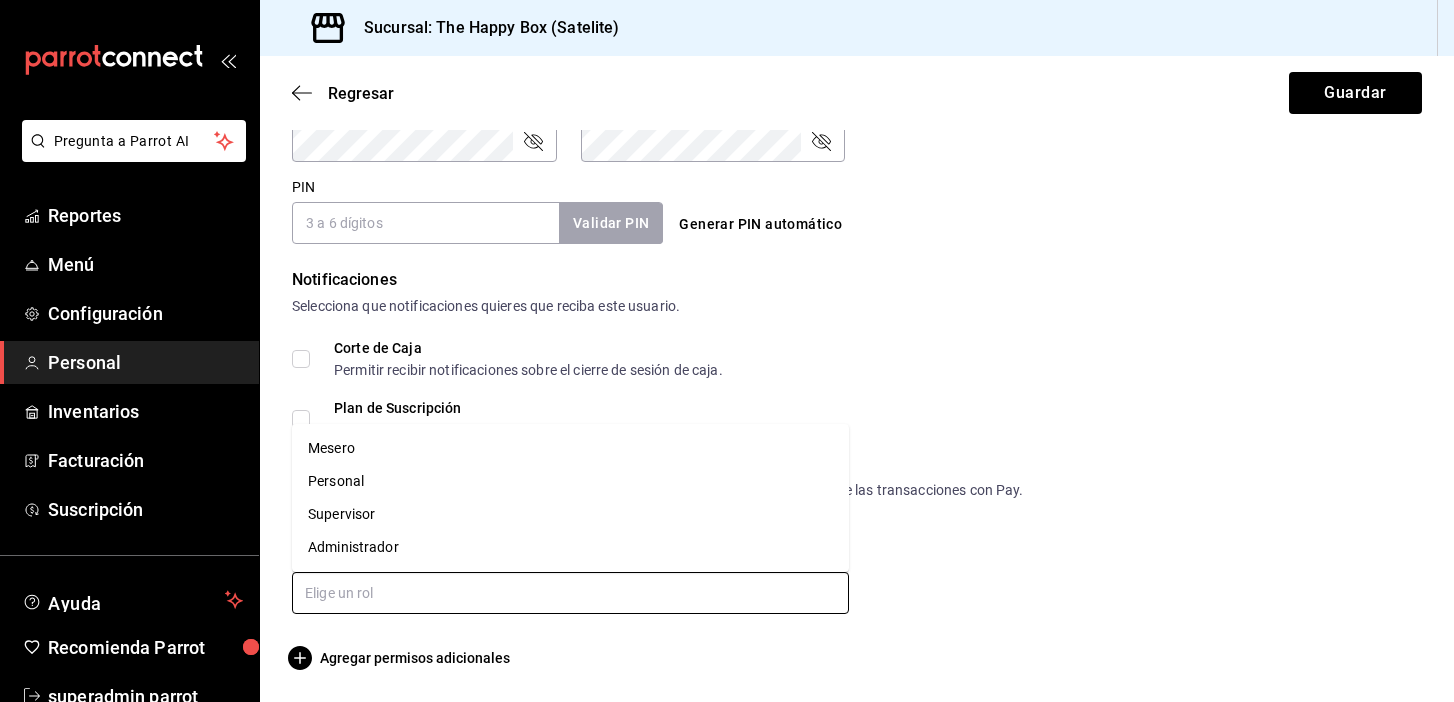 click on "Personal" at bounding box center (570, 481) 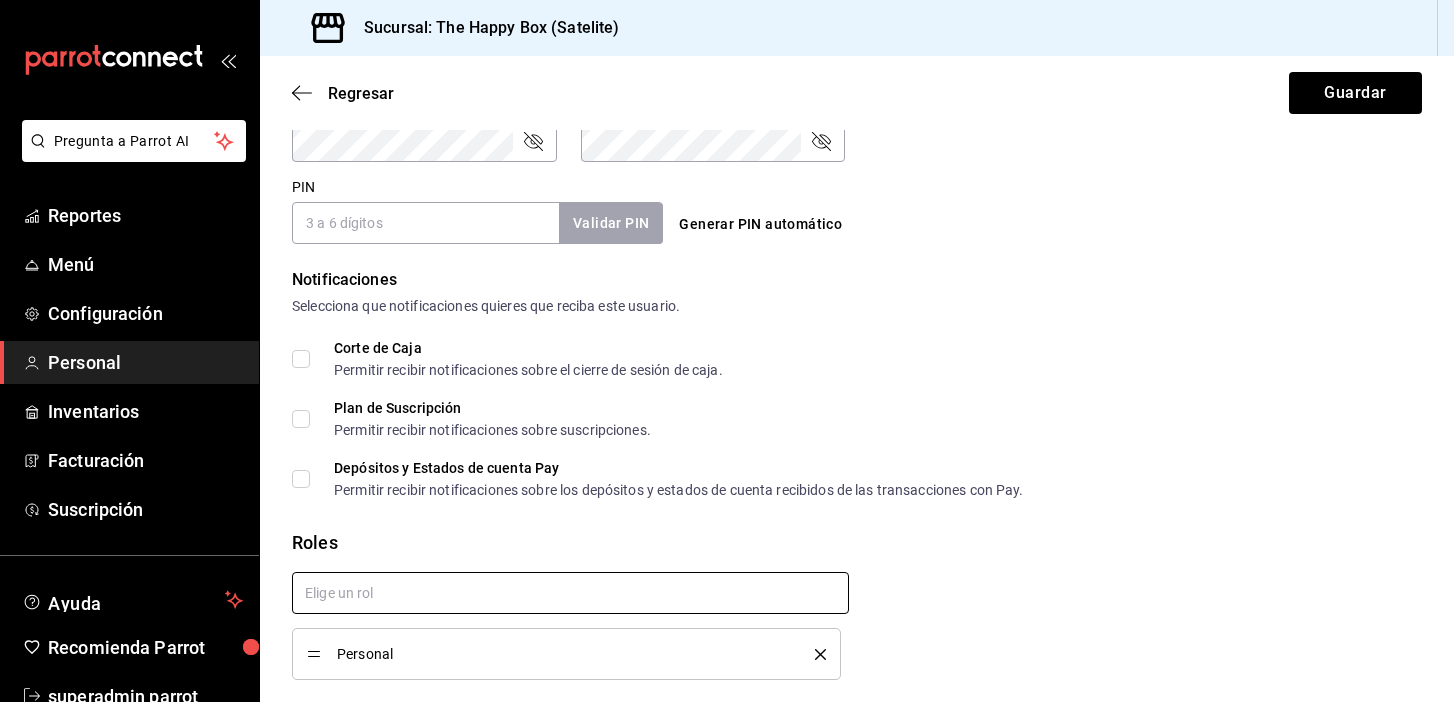 checkbox on "true" 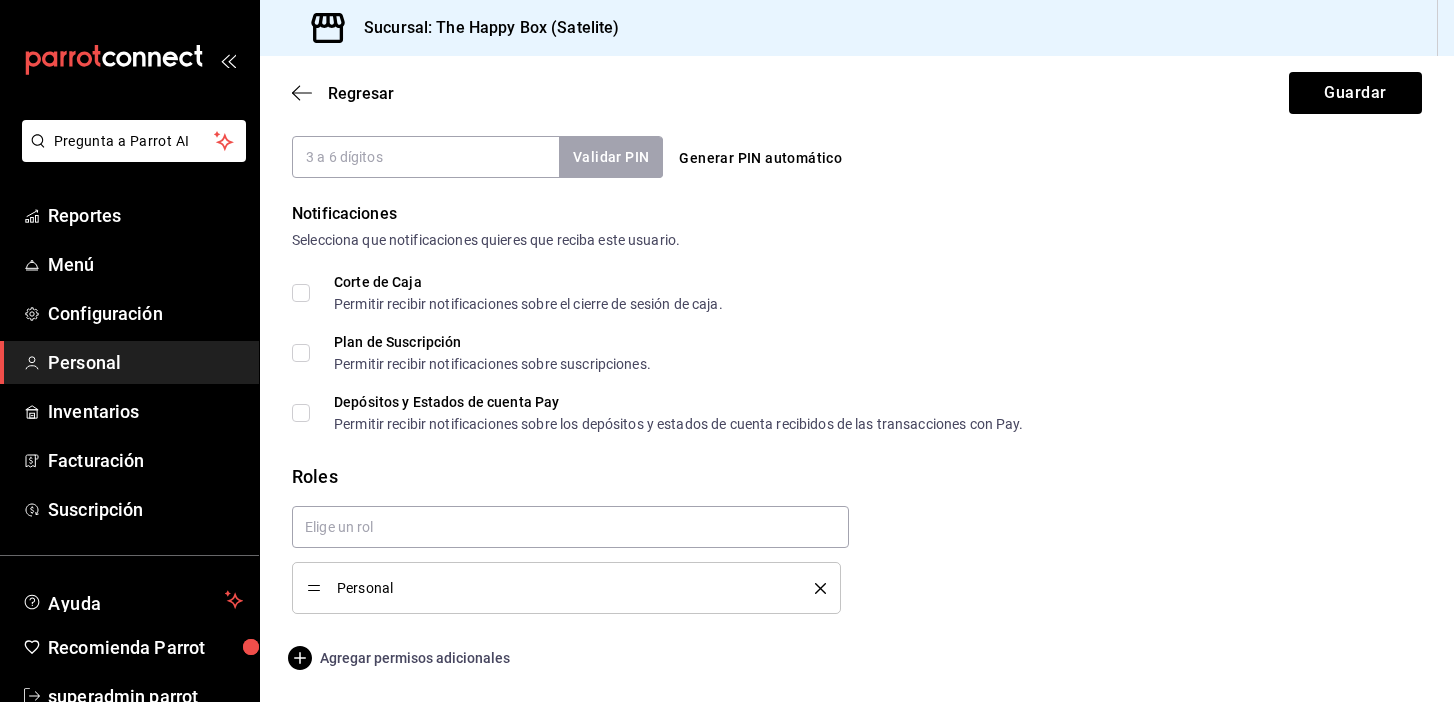 click on "Agregar permisos adicionales" at bounding box center (401, 658) 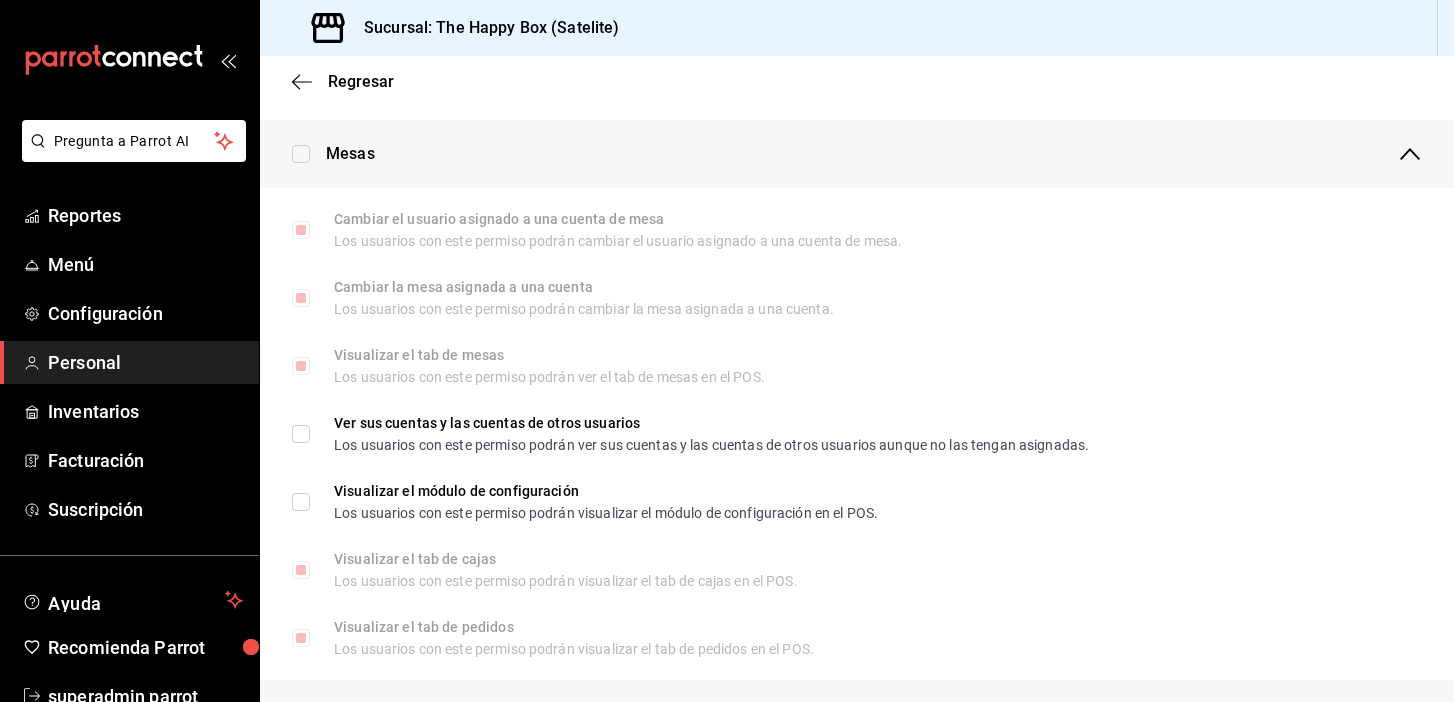 scroll, scrollTop: 0, scrollLeft: 0, axis: both 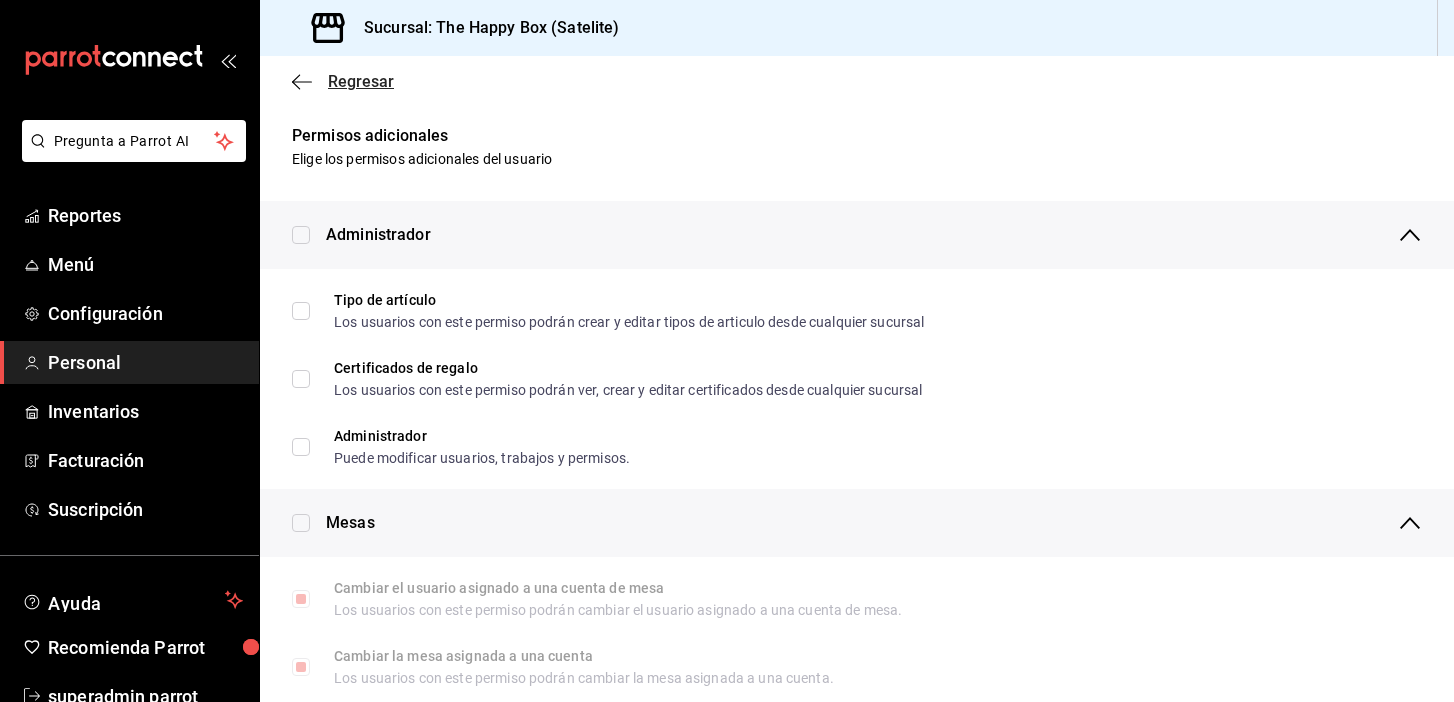 click 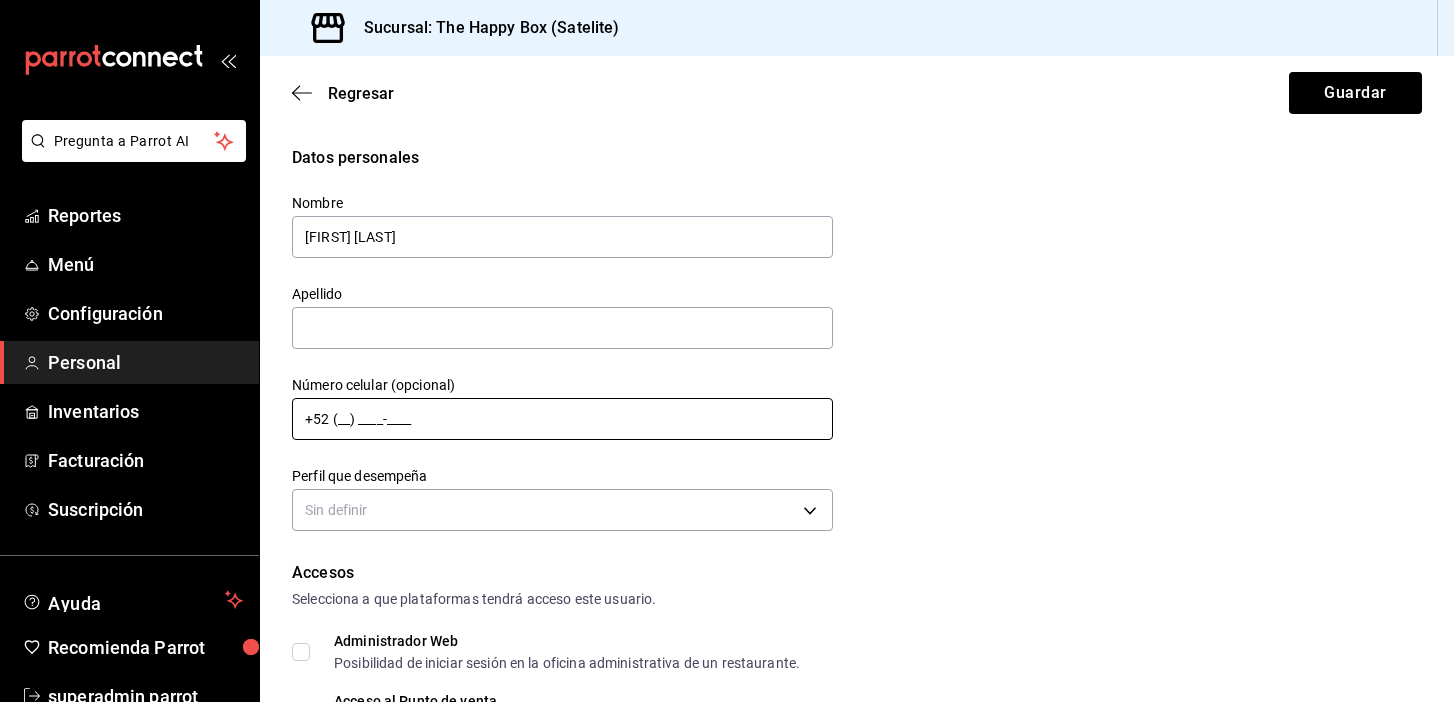 scroll, scrollTop: 10, scrollLeft: 0, axis: vertical 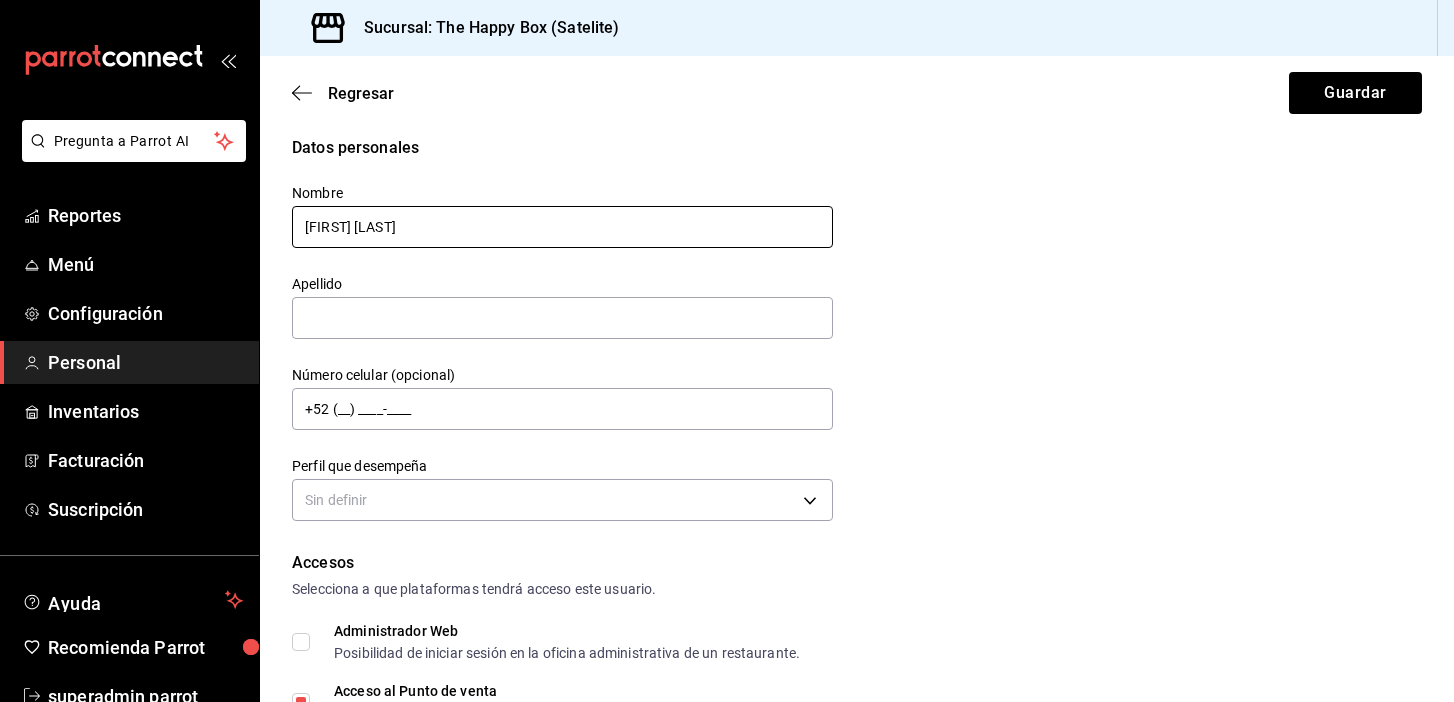 click on "[FIRST] [LAST]" at bounding box center [562, 227] 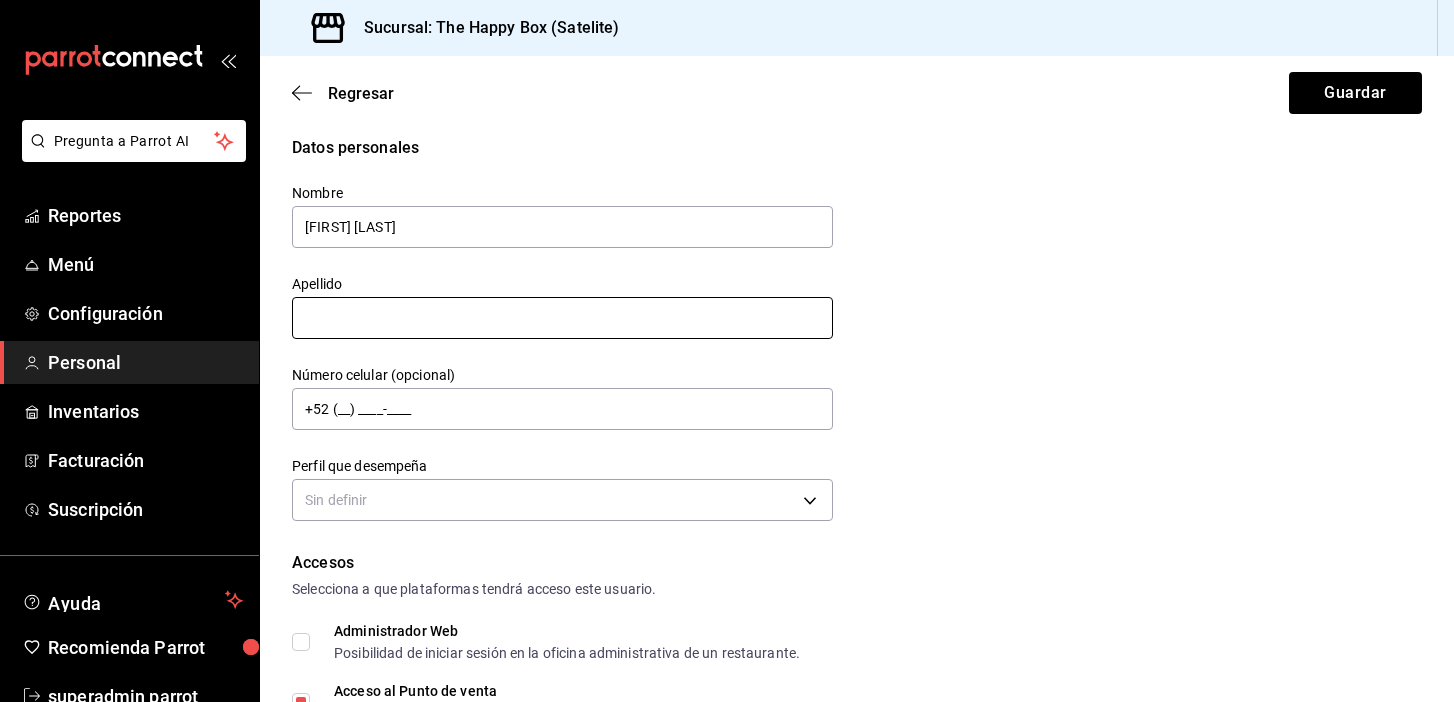 click at bounding box center (562, 318) 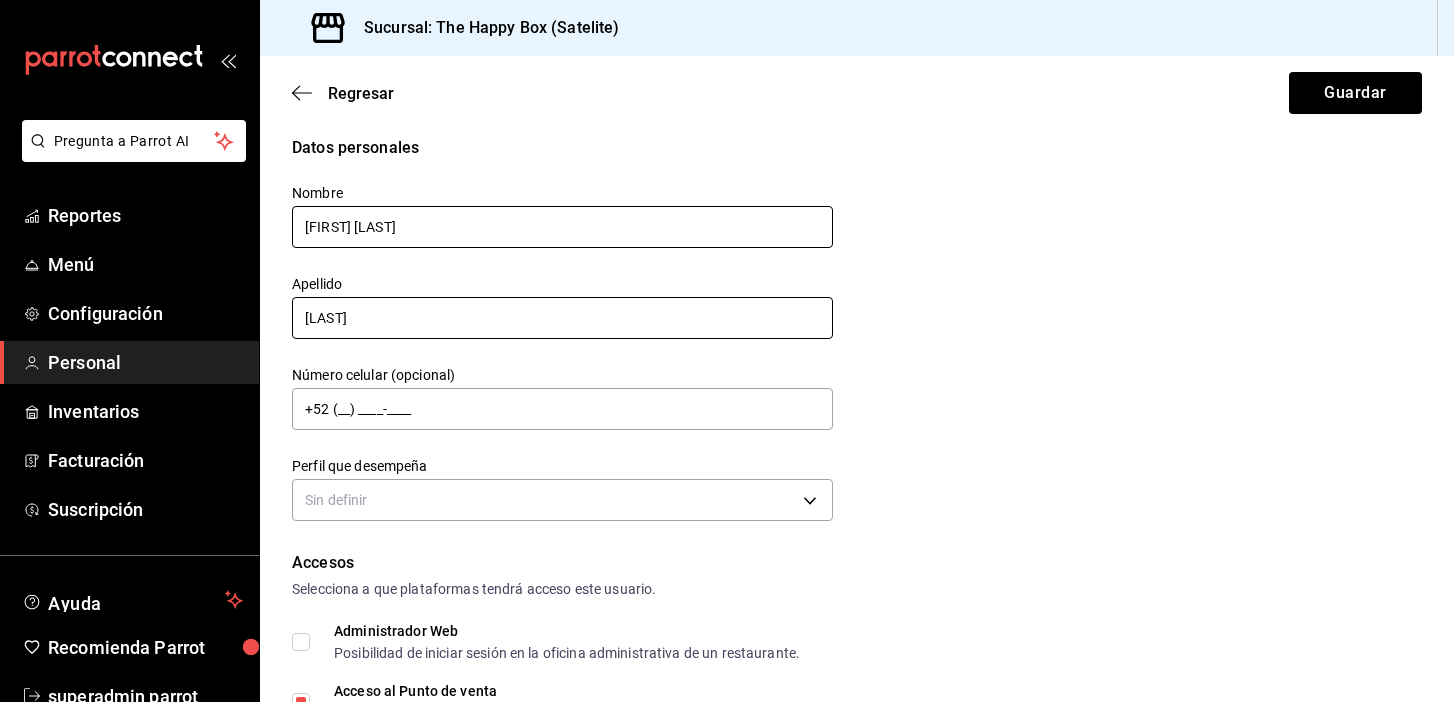 type on "[LAST]" 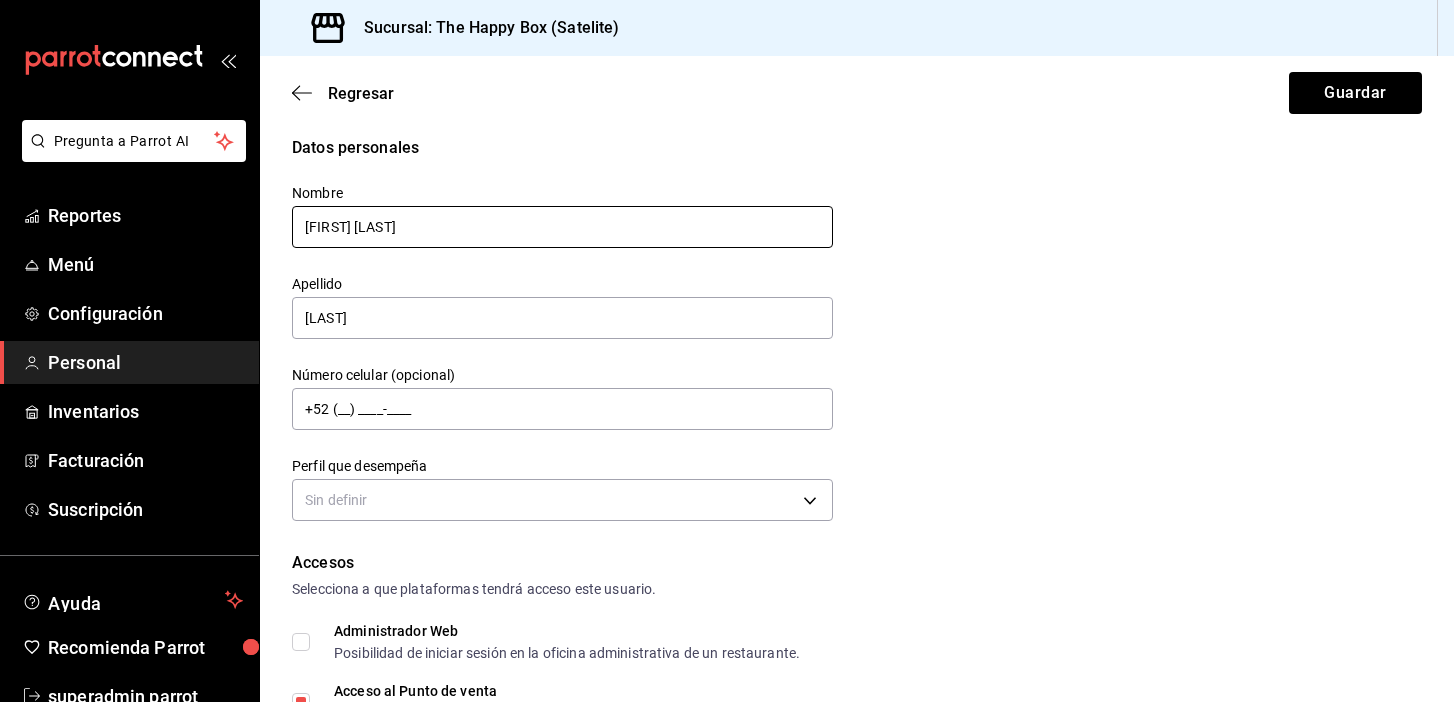 click on "[FIRST] [LAST]" at bounding box center (562, 227) 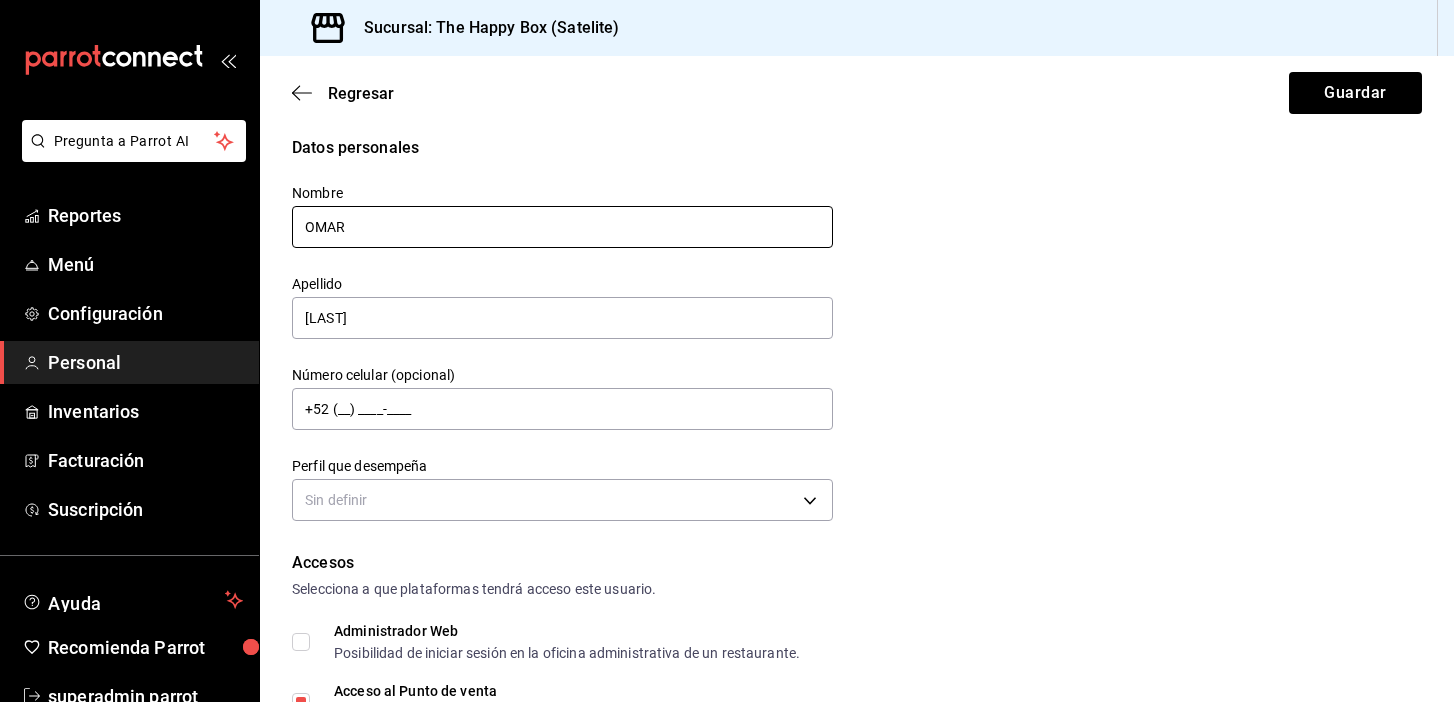type on "OMAR" 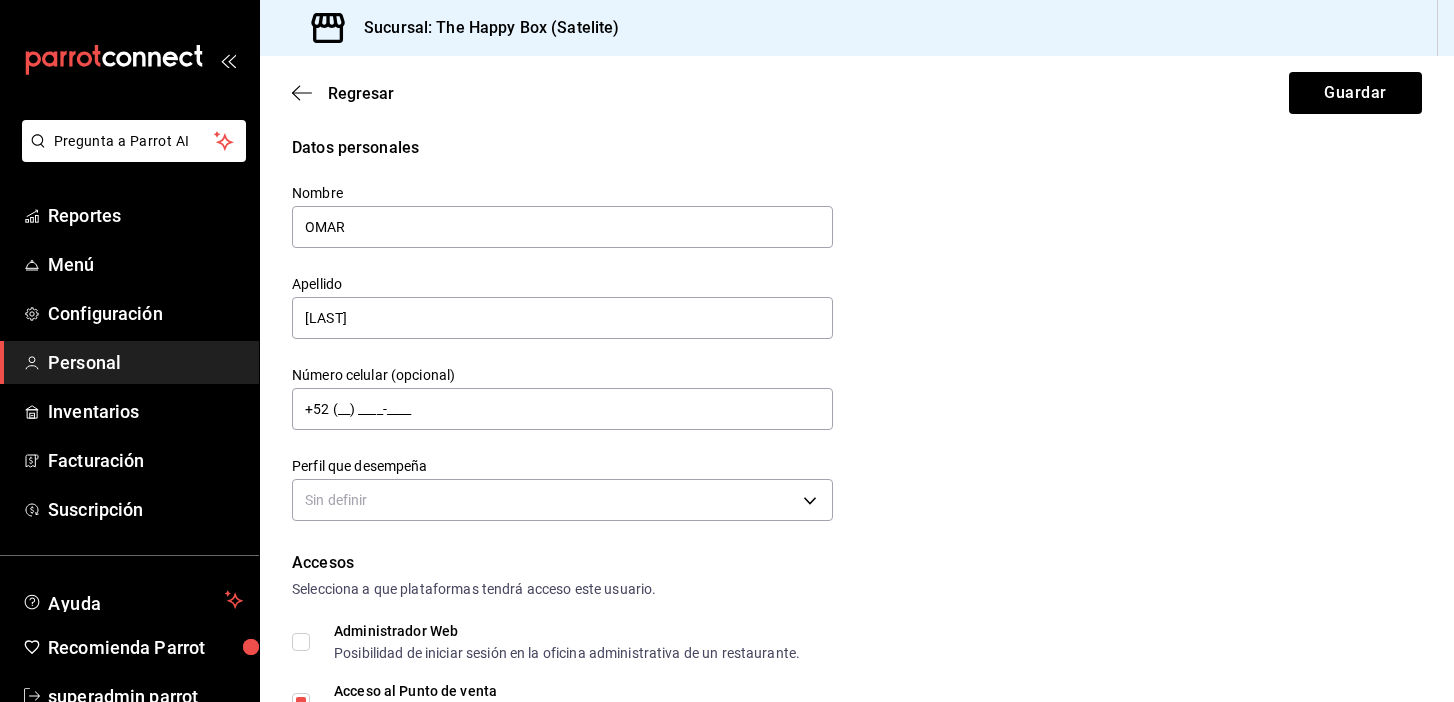 click on "Datos personales Nombre OMAR Apellido ALVARADO Número celular (opcional) +52 (__) ____-____ Perfil que desempeña Sin definir" at bounding box center [857, 331] 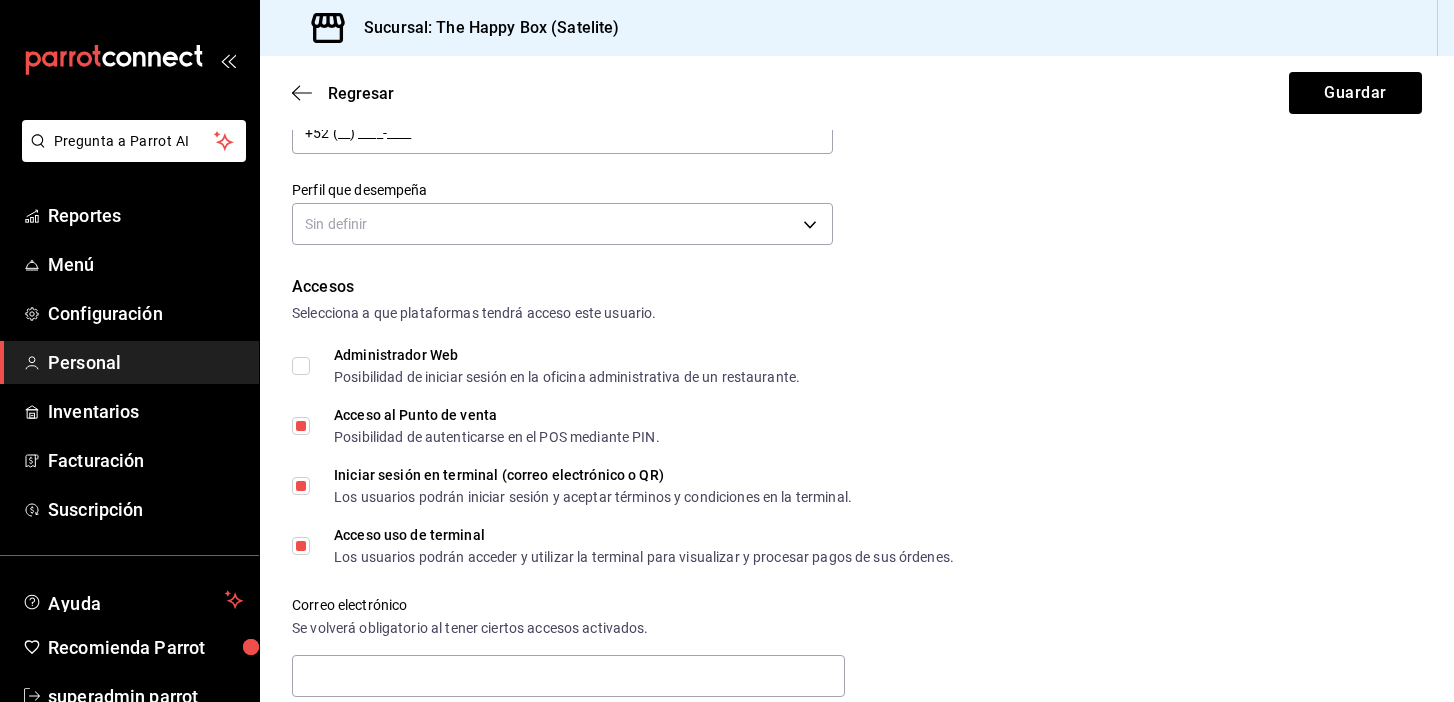 scroll, scrollTop: 387, scrollLeft: 0, axis: vertical 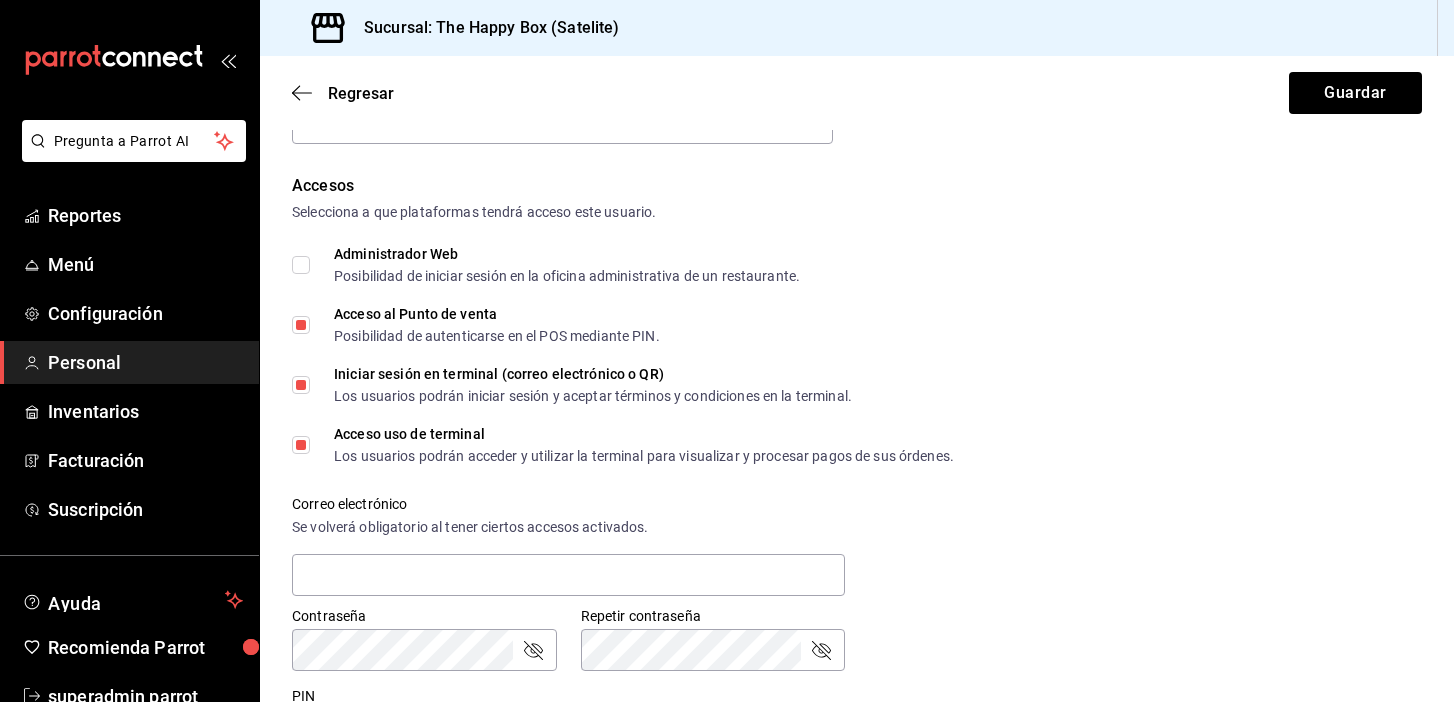 click on "Iniciar sesión en terminal (correo electrónico o QR) Los usuarios podrán iniciar sesión y aceptar términos y condiciones en la terminal." at bounding box center (301, 385) 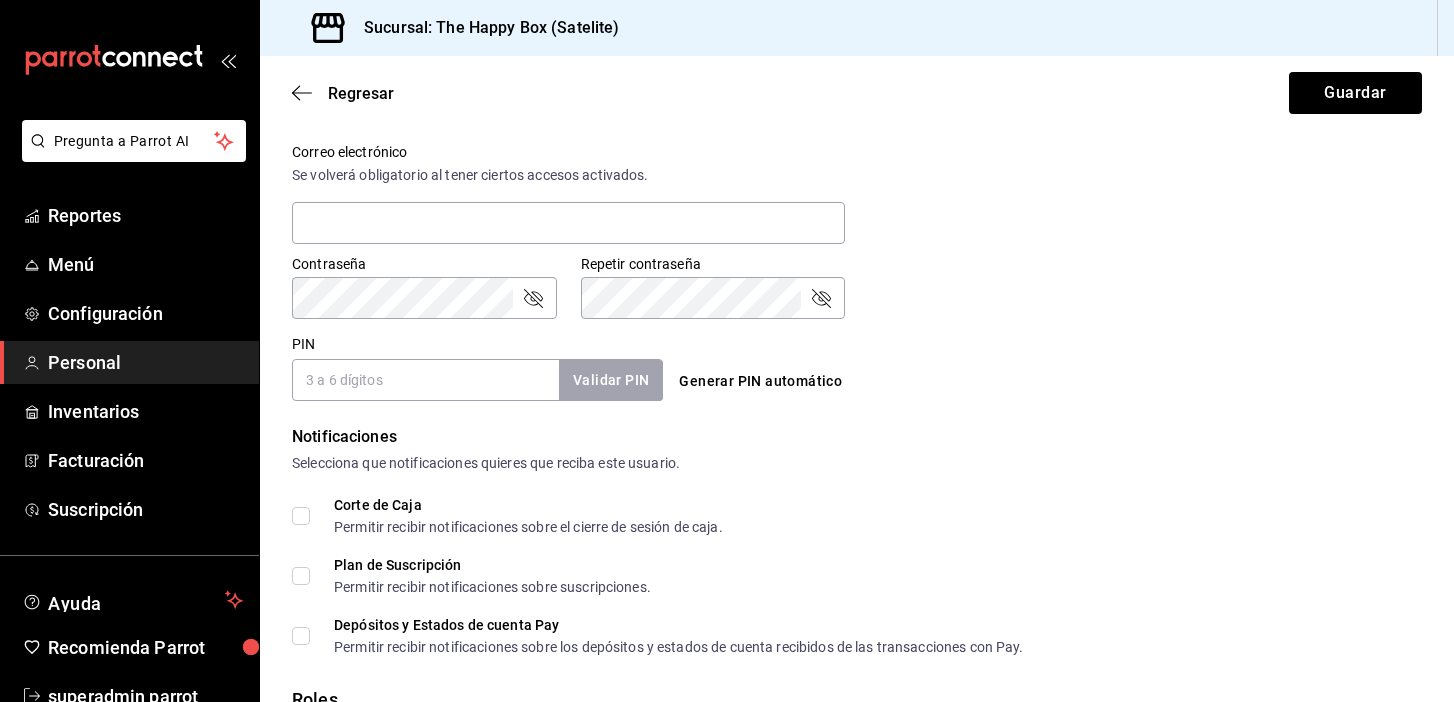 scroll, scrollTop: 742, scrollLeft: 0, axis: vertical 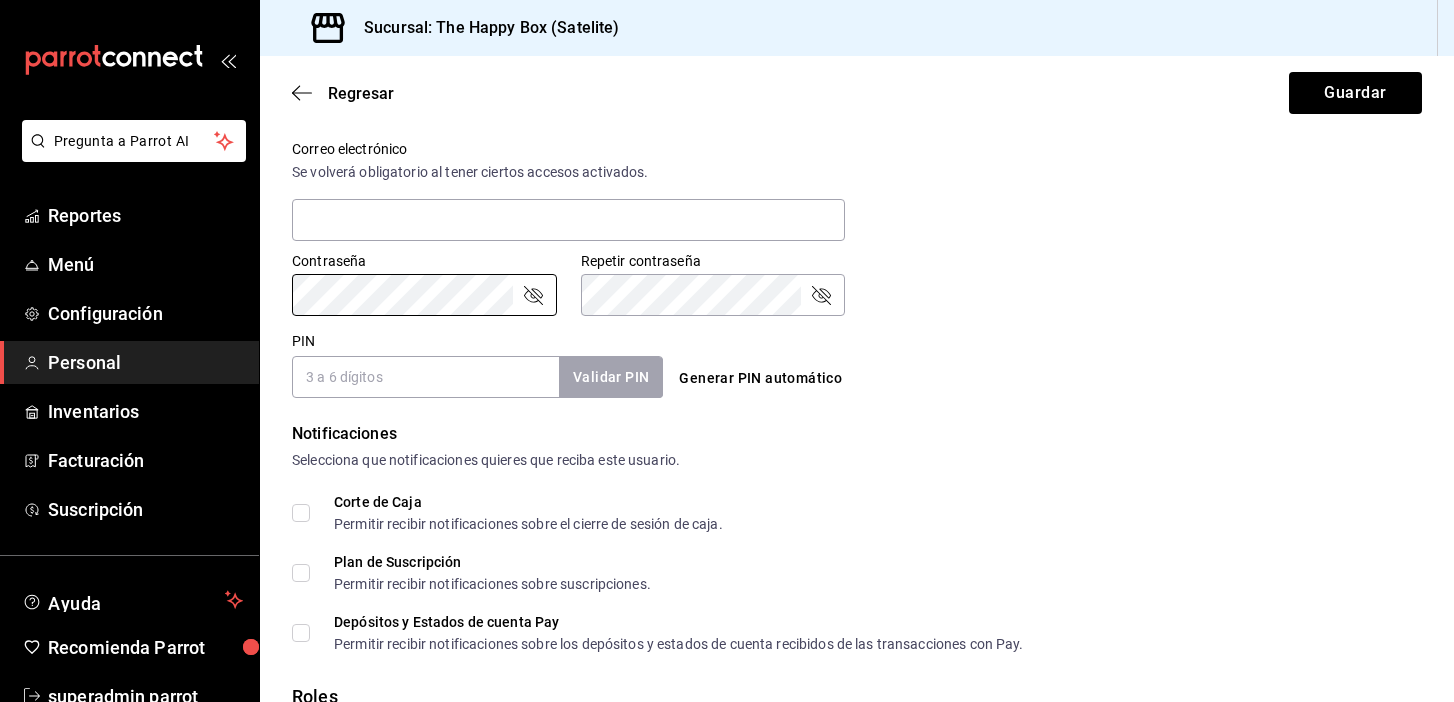 click on "PIN" at bounding box center (425, 377) 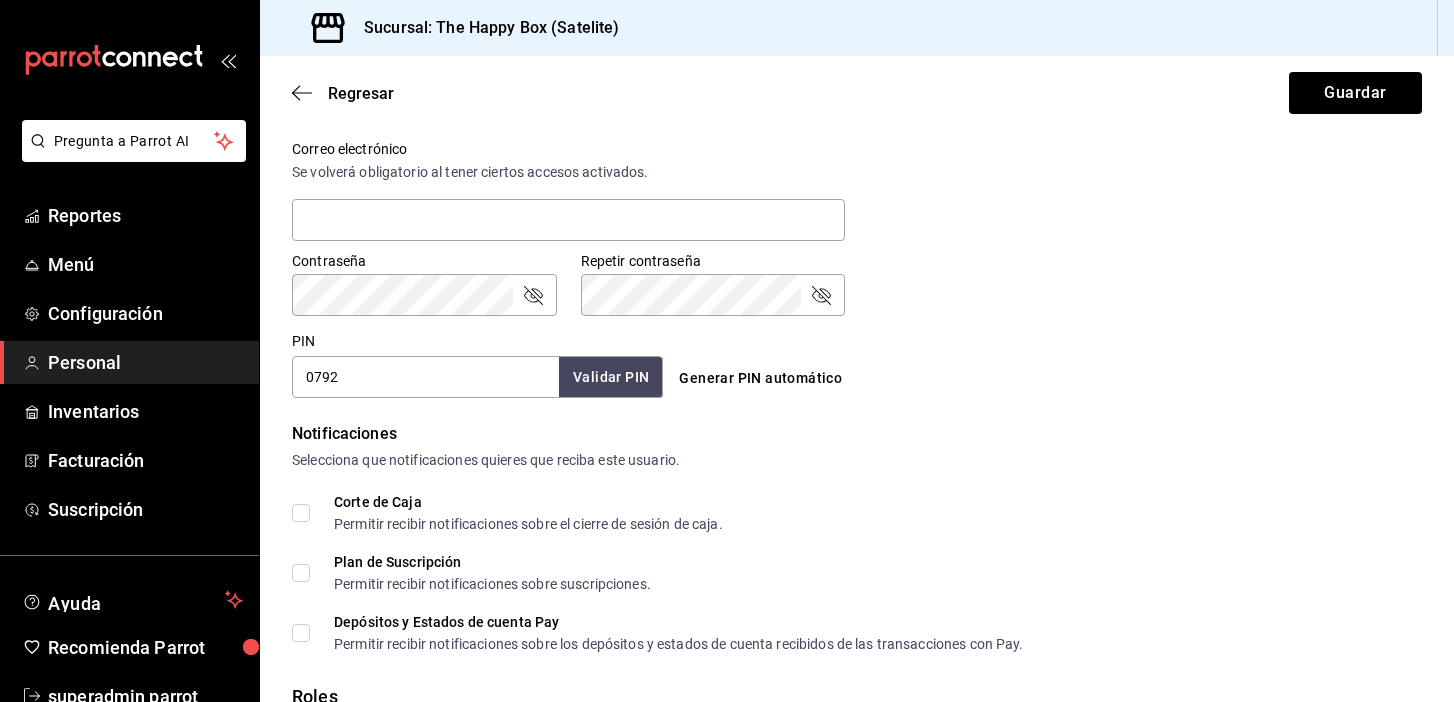 type on "0792" 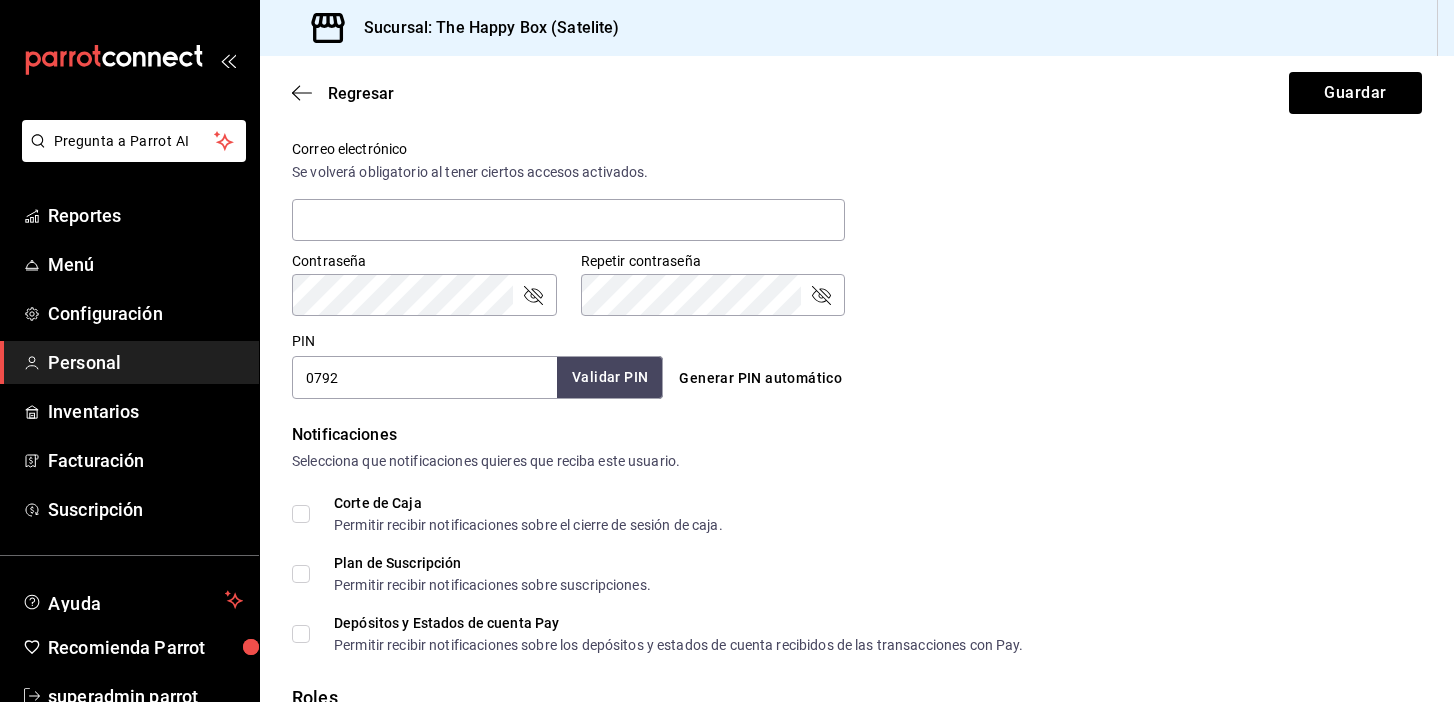 click on "Validar PIN" at bounding box center (610, 377) 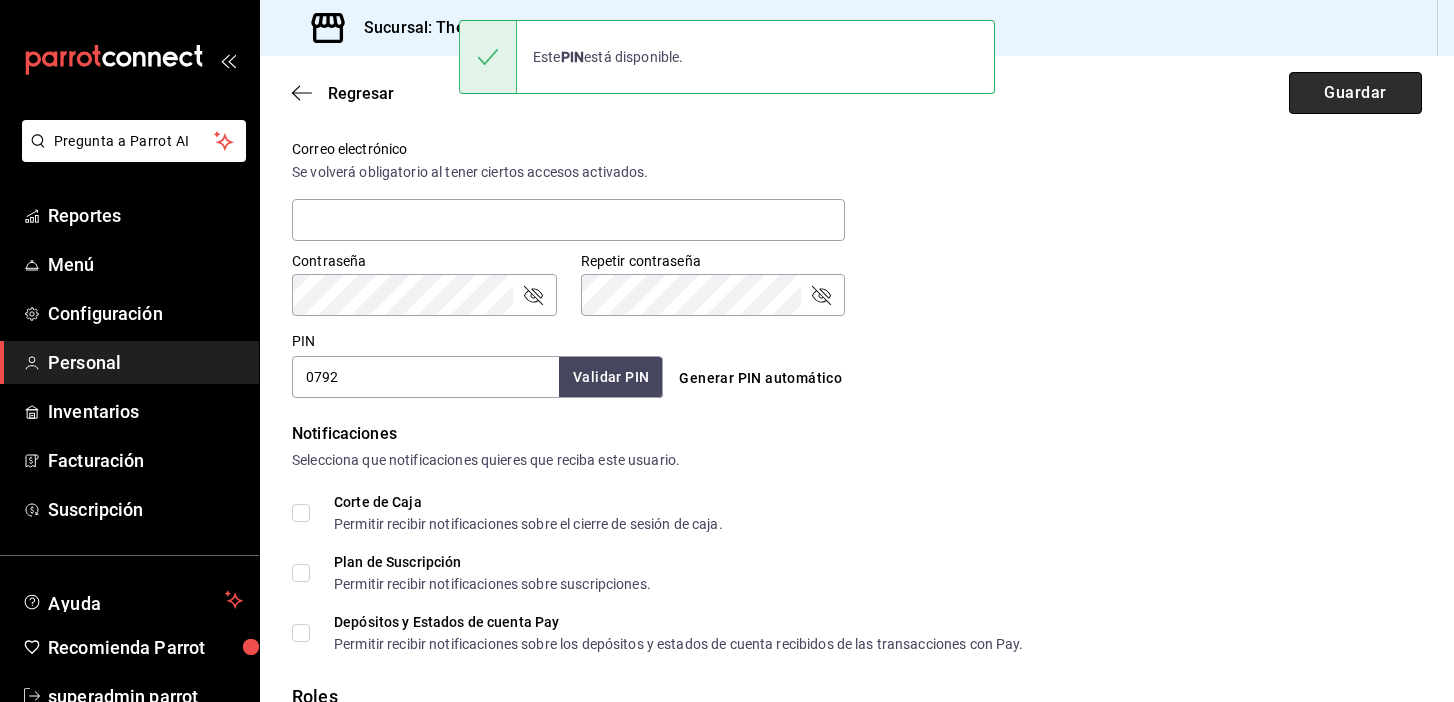 click on "Guardar" at bounding box center [1355, 93] 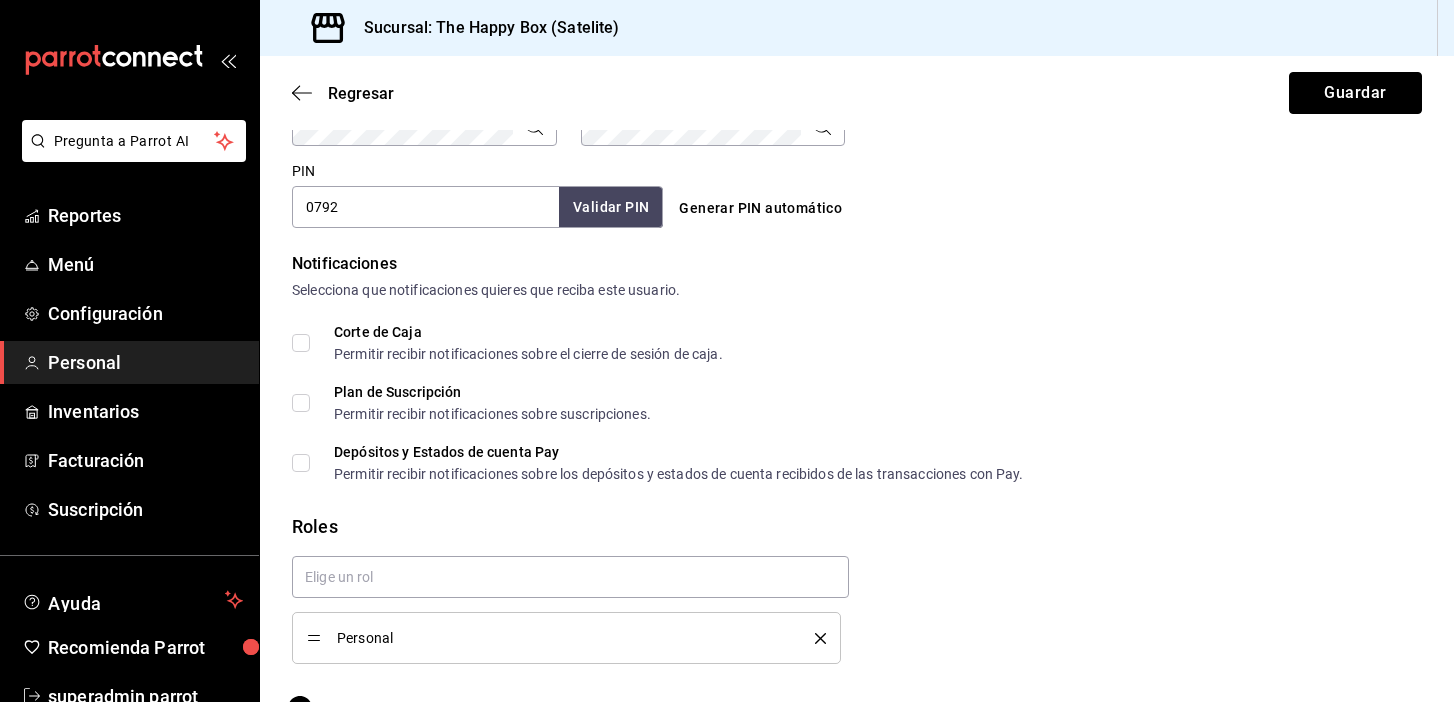 scroll, scrollTop: 985, scrollLeft: 0, axis: vertical 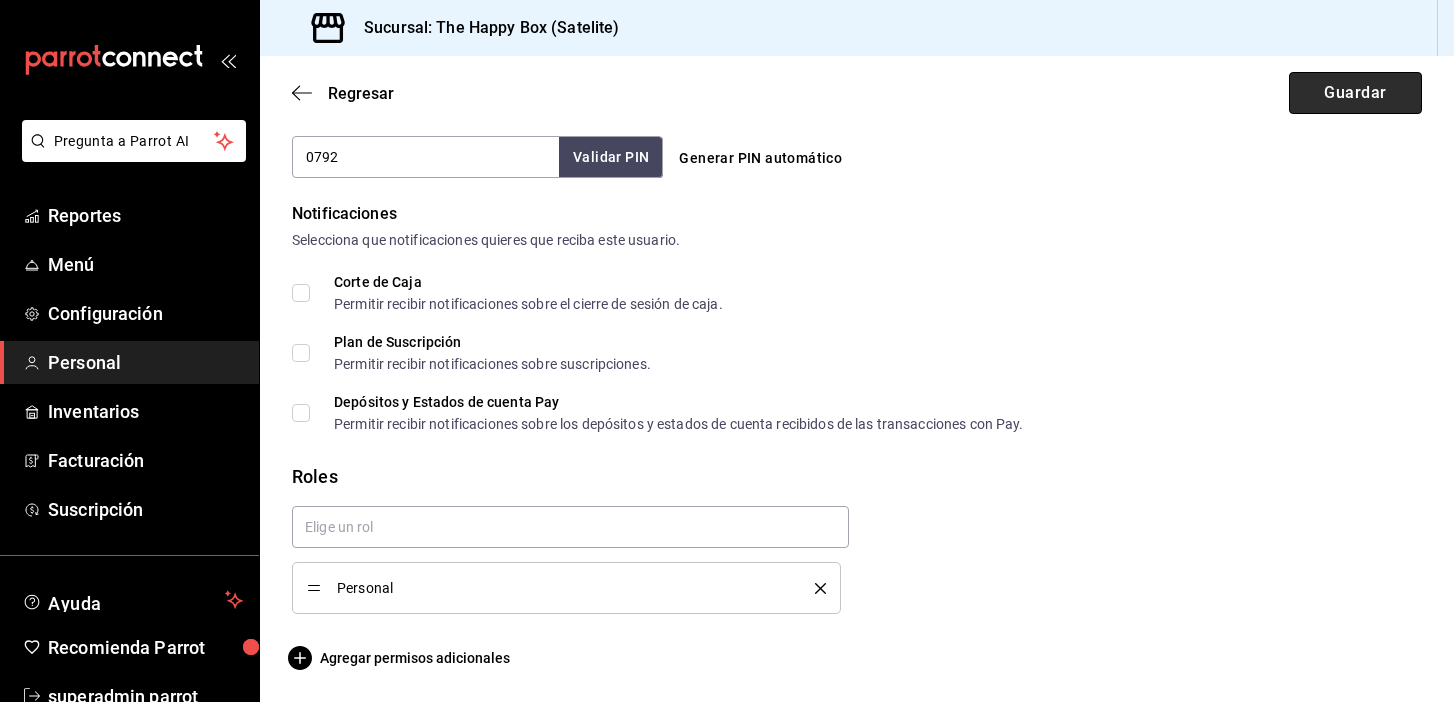 click on "Guardar" at bounding box center [1355, 93] 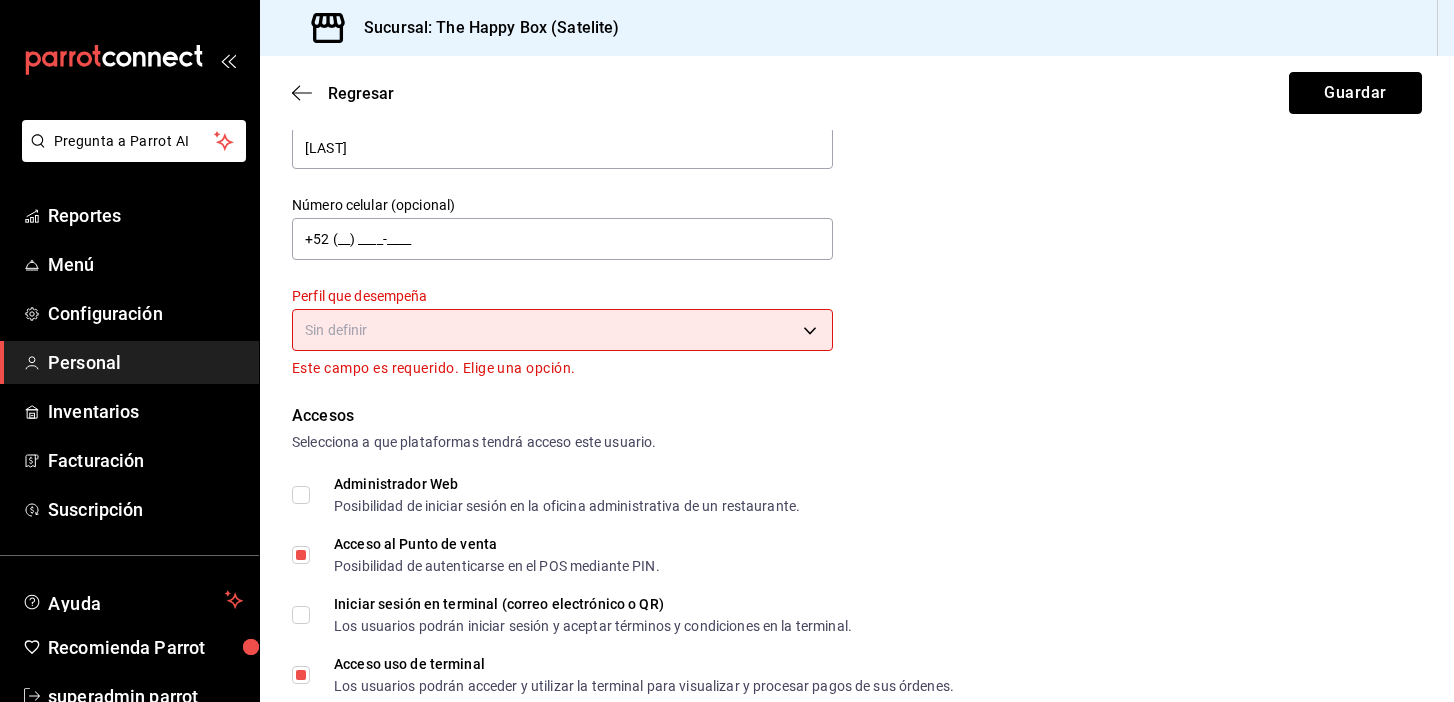 scroll, scrollTop: 32, scrollLeft: 0, axis: vertical 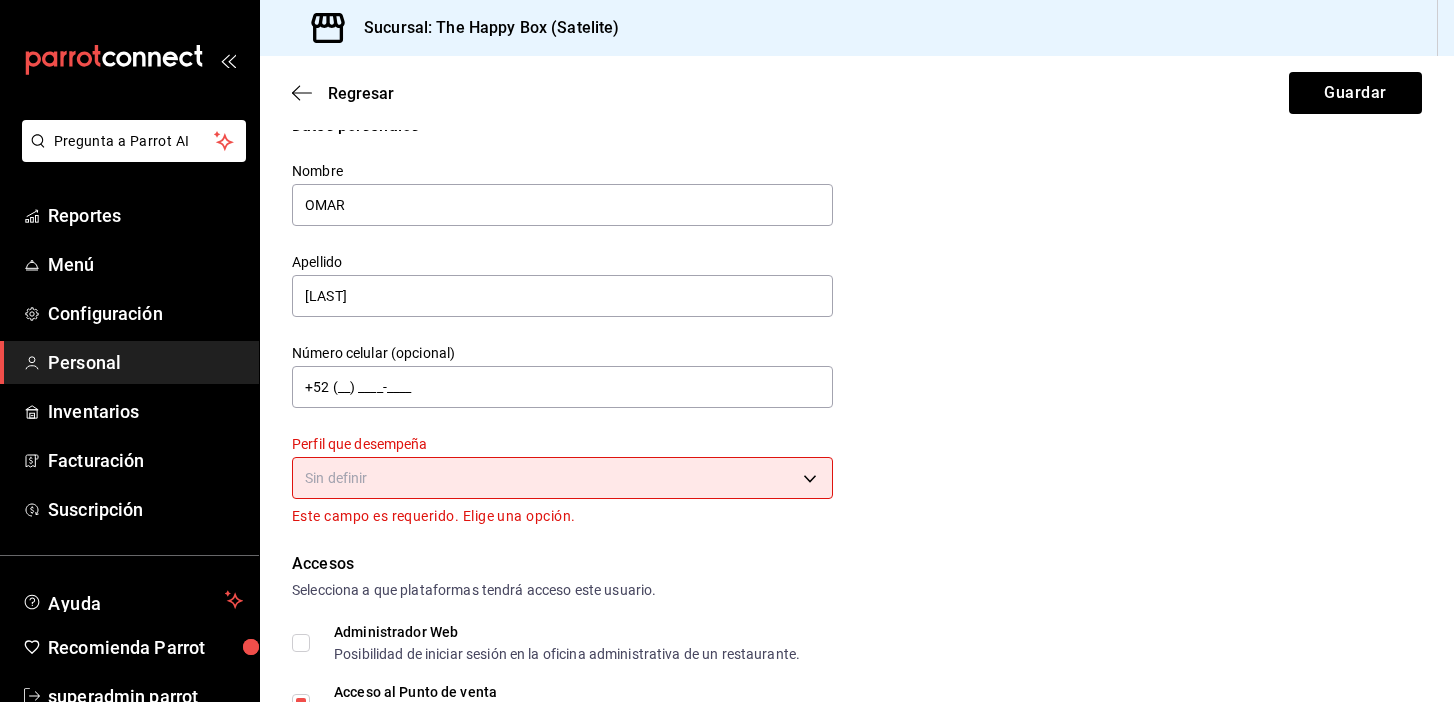 click on "Datos personales Nombre OMAR Apellido ALVARADO Número celular (opcional) +52 (__) ____-____ Perfil que desempeña Sin definir Este campo es requerido. Elige una opción. Accesos Selecciona a que plataformas tendrá acceso este usuario. Administrador Web Posibilidad de iniciar sesión en la oficina administrativa de un restaurante.  Acceso al Punto de venta Posibilidad de autenticarse en el POS mediante PIN.  Iniciar sesión en terminal (correo electrónico o QR) Los usuarios podrán iniciar sesión y aceptar términos y condiciones en la terminal. Acceso uso de terminal Los usuarios podrán acceder y utilizar la terminal para visualizar y procesar pagos de sus órdenes. Correo electrónico Se volverá obligatorio al tener ciertos accesos activados. Contraseña Contraseña PIN" at bounding box center [727, 351] 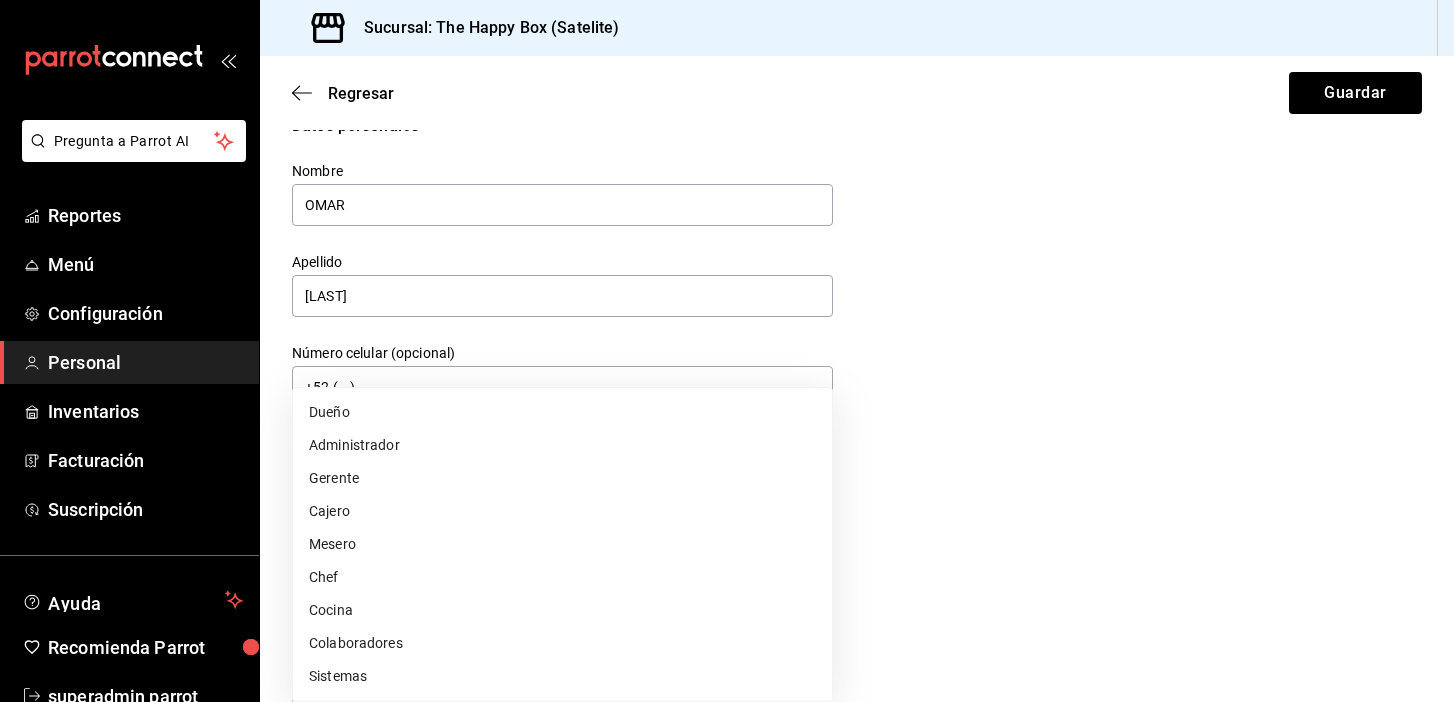 click on "Colaboradores" at bounding box center [562, 643] 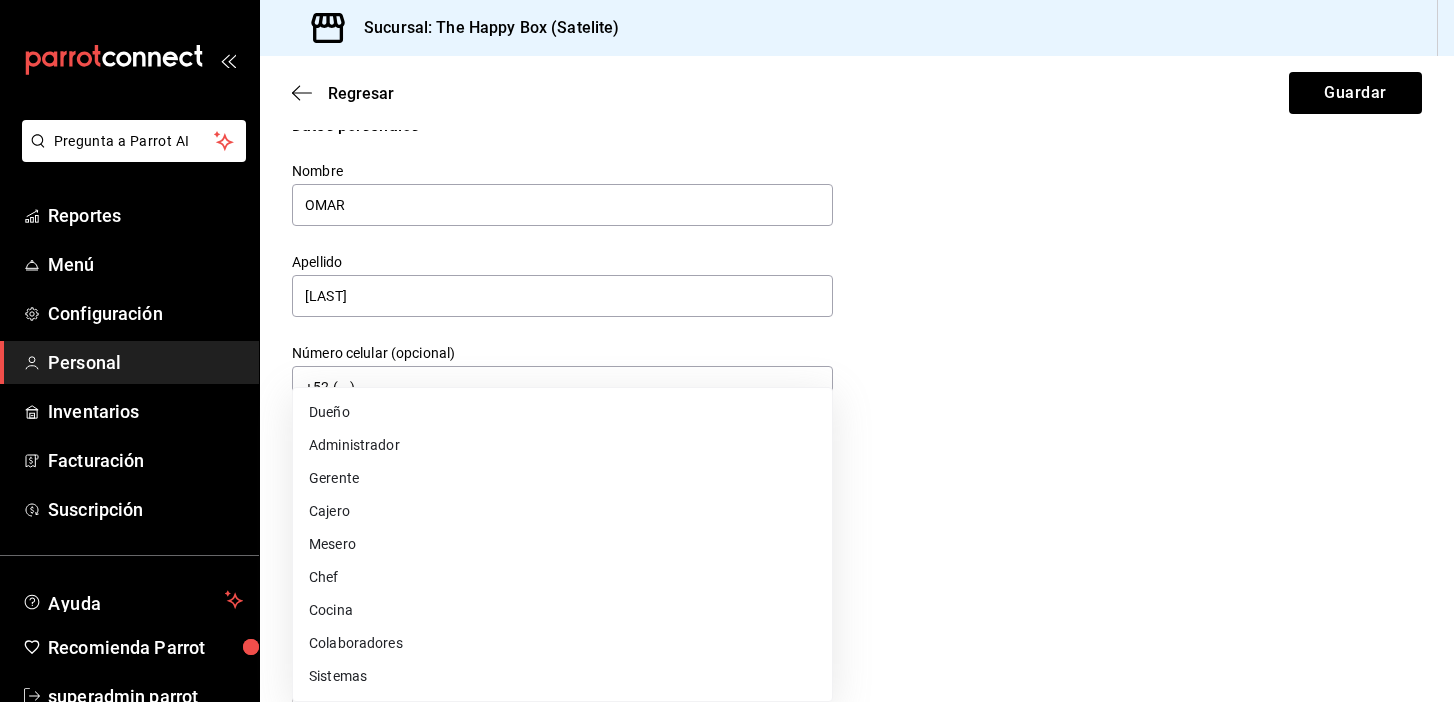 type on "STAFF" 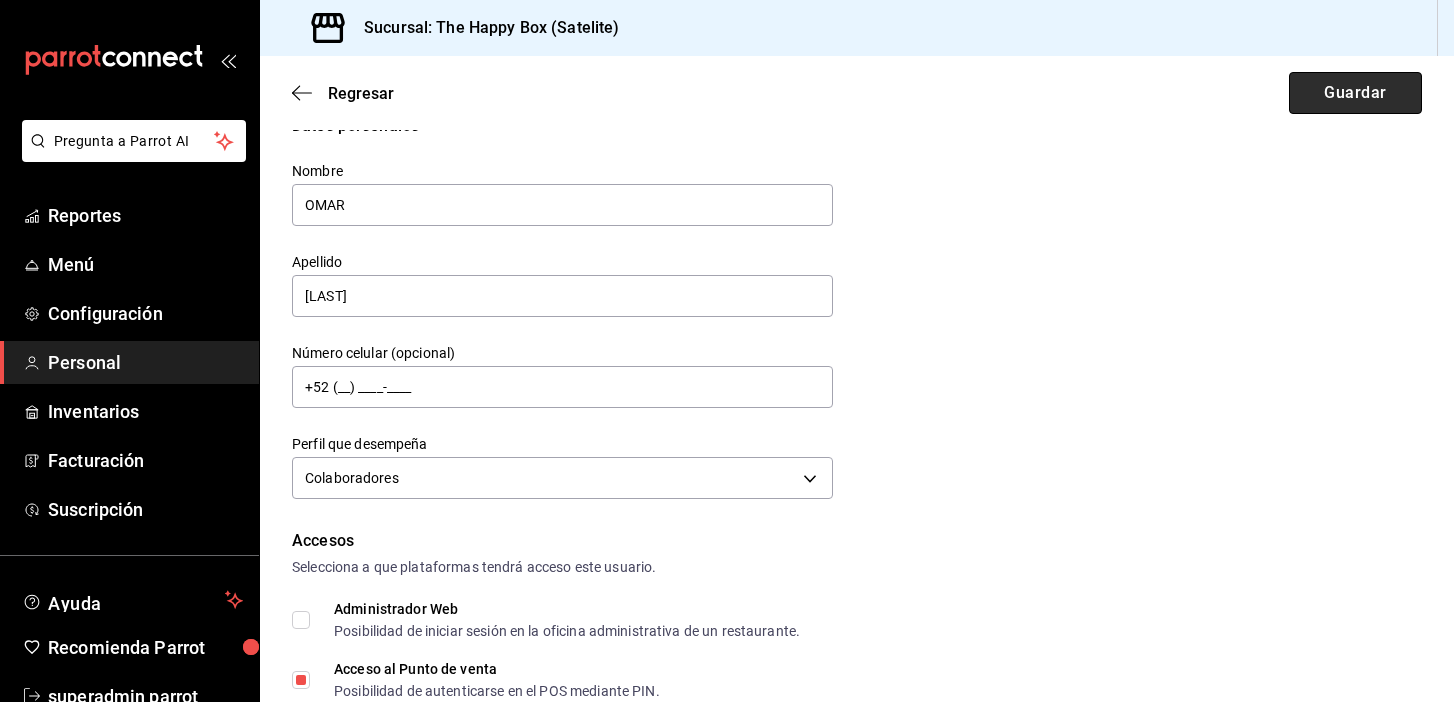 click on "Guardar" at bounding box center [1355, 93] 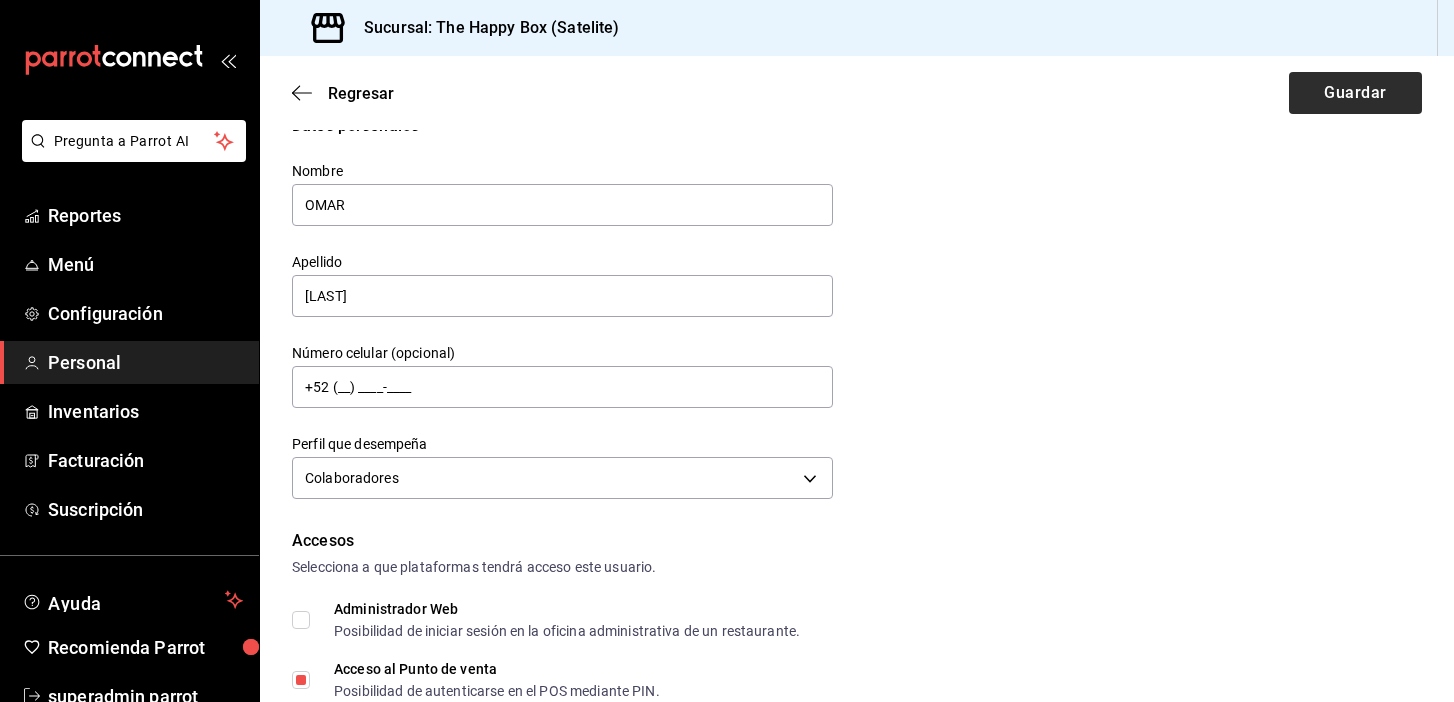 checkbox on "true" 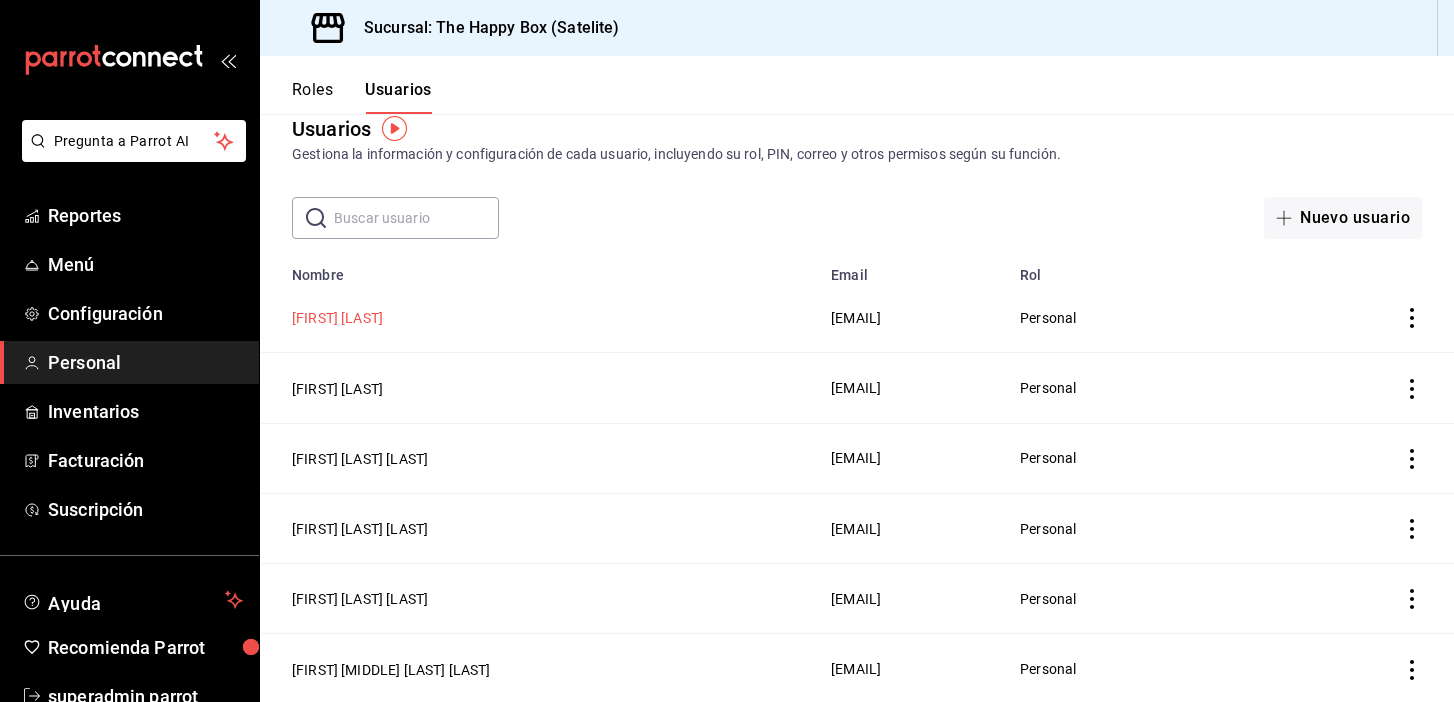 click on "[FIRST] [LAST]" at bounding box center [337, 318] 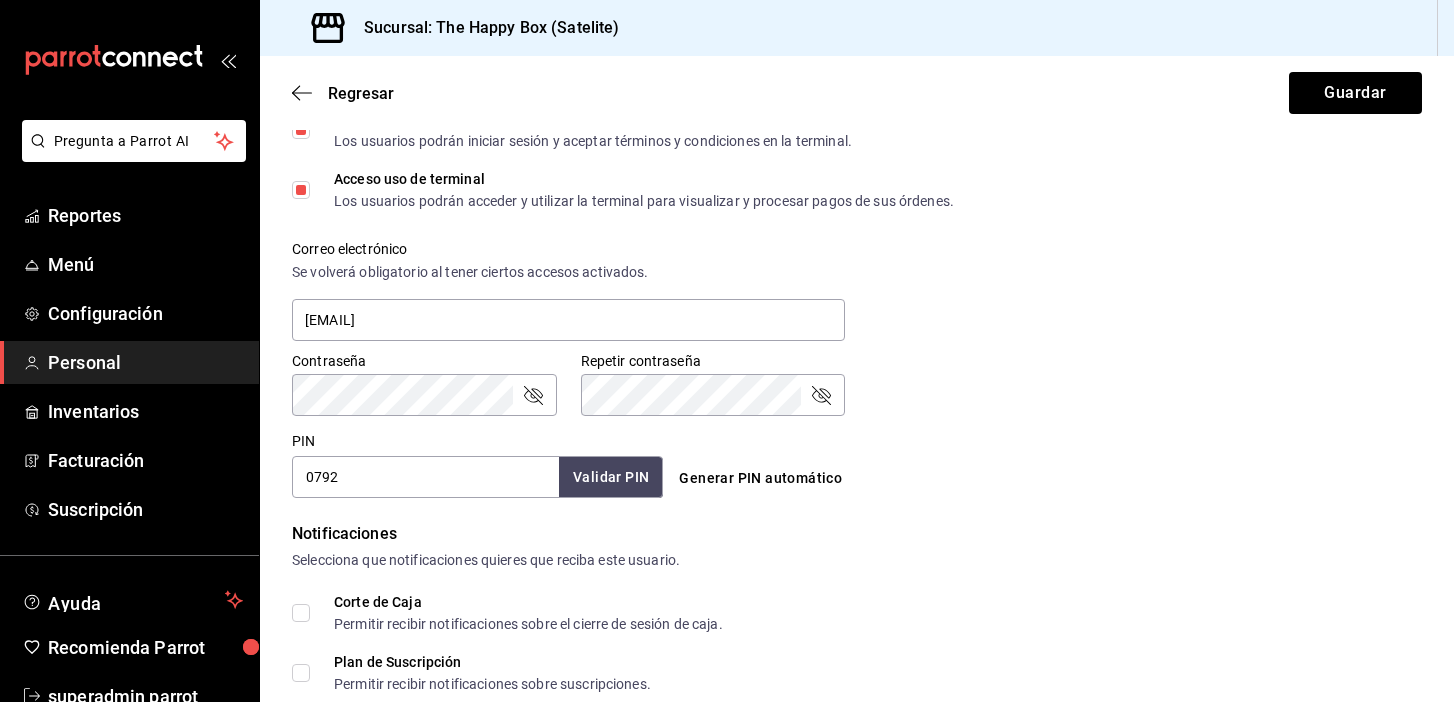scroll, scrollTop: 355, scrollLeft: 0, axis: vertical 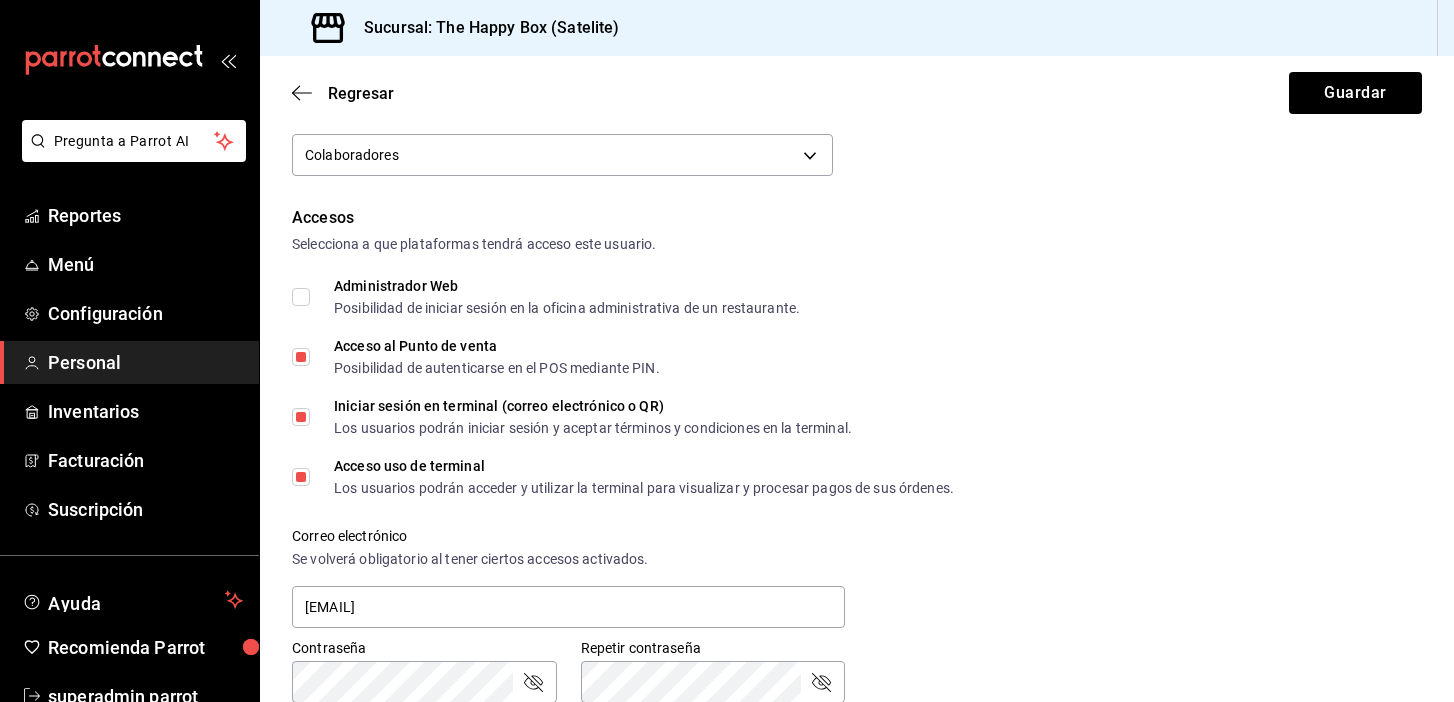 click on "Administrador Web Posibilidad de iniciar sesión en la oficina administrativa de un restaurante." at bounding box center [301, 297] 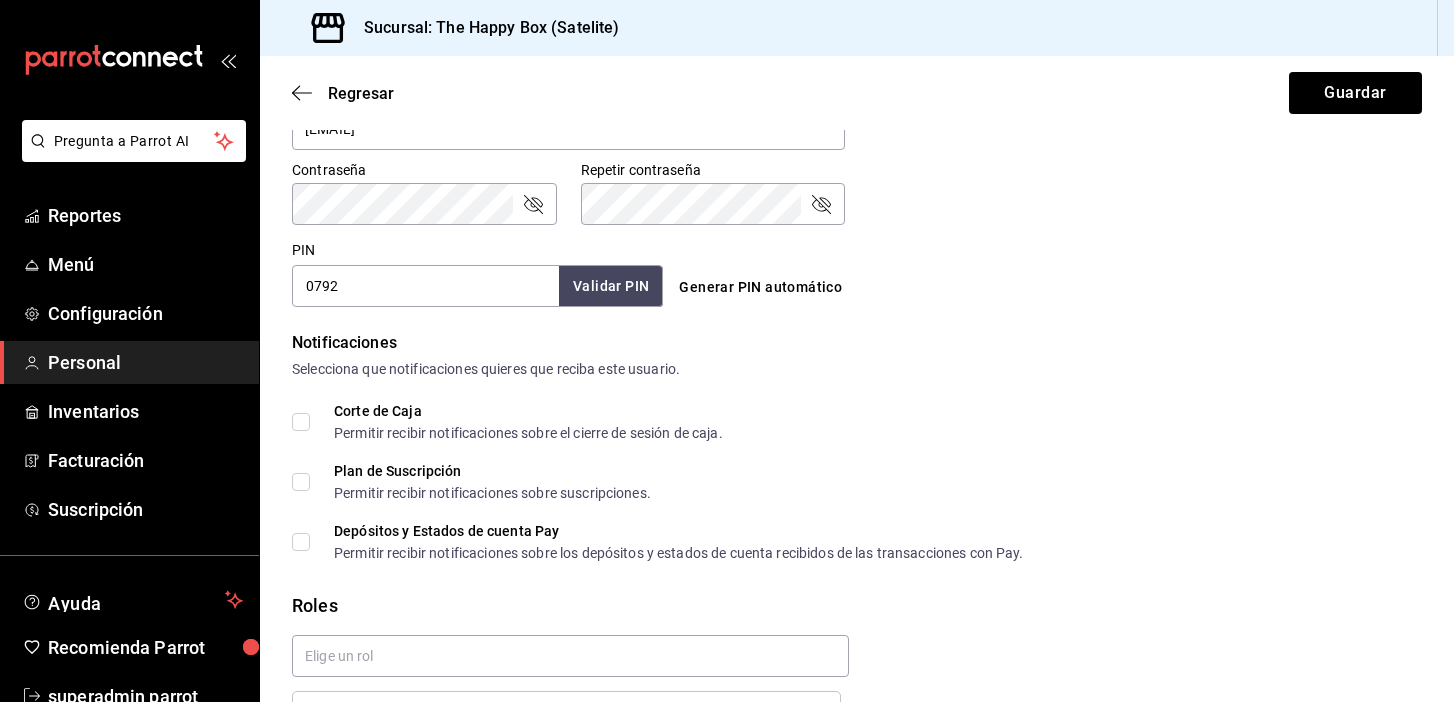 scroll, scrollTop: 916, scrollLeft: 0, axis: vertical 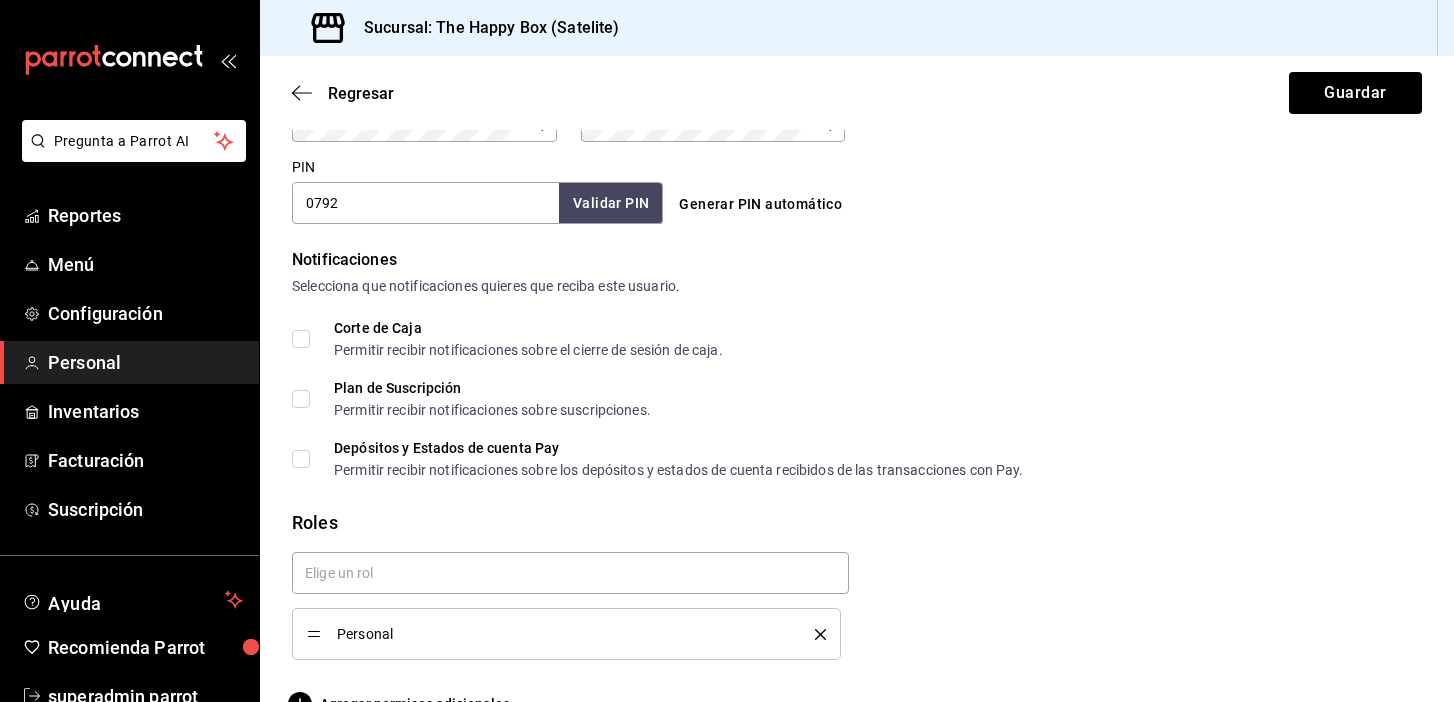 click on "Corte de Caja Permitir recibir notificaciones sobre el cierre de sesión de caja." at bounding box center (301, 339) 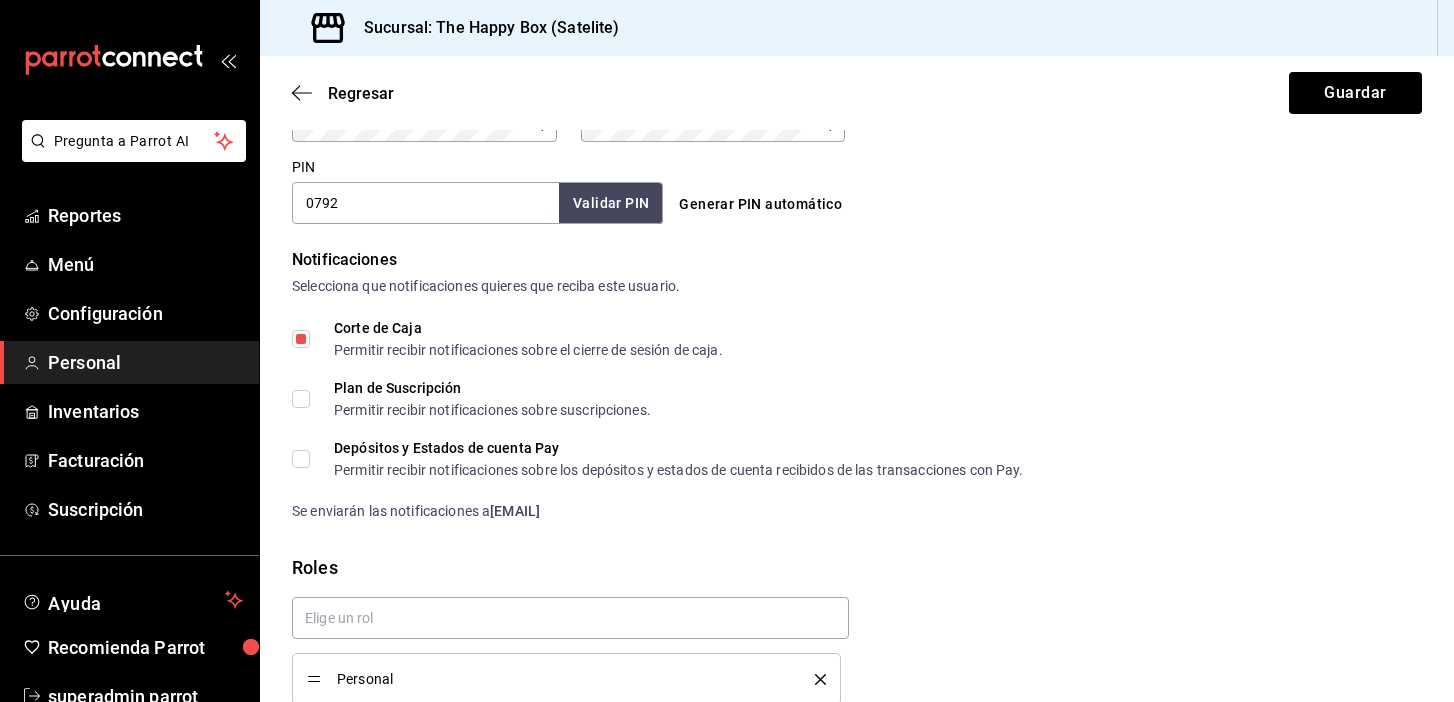 click on "Corte de Caja Permitir recibir notificaciones sobre el cierre de sesión de caja." at bounding box center (301, 339) 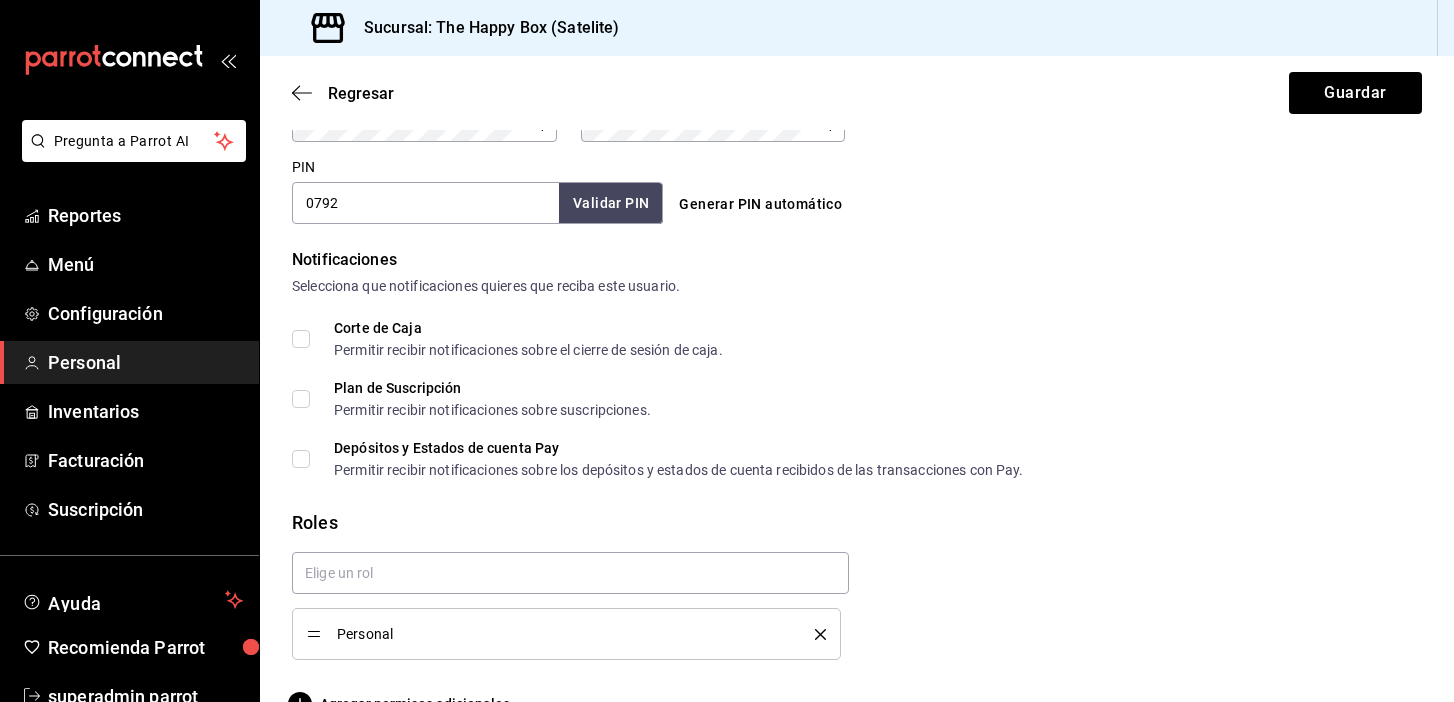 click on "Depósitos y Estados de cuenta Pay Permitir recibir notificaciones sobre los depósitos y estados de cuenta recibidos de las transacciones con Pay." at bounding box center [301, 459] 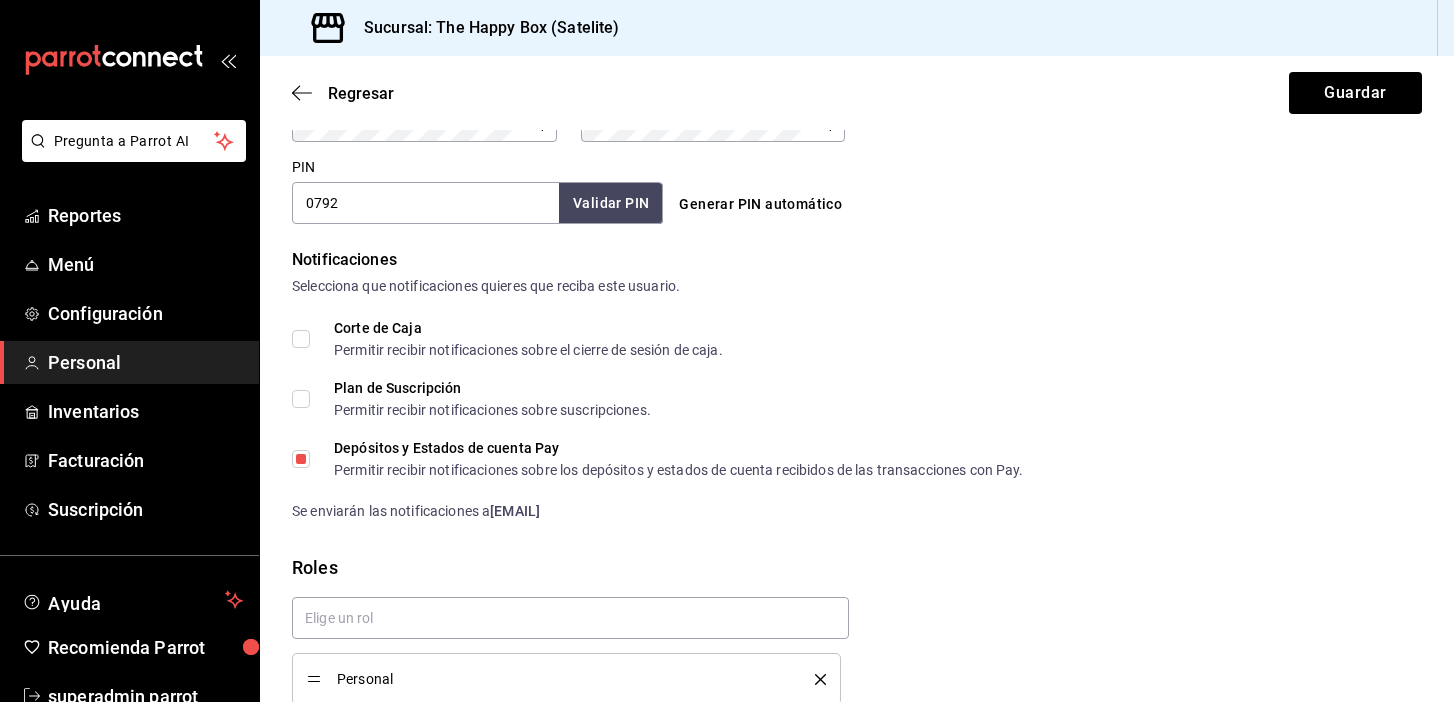 click on "Plan de Suscripción Permitir recibir notificaciones sobre suscripciones." at bounding box center [301, 399] 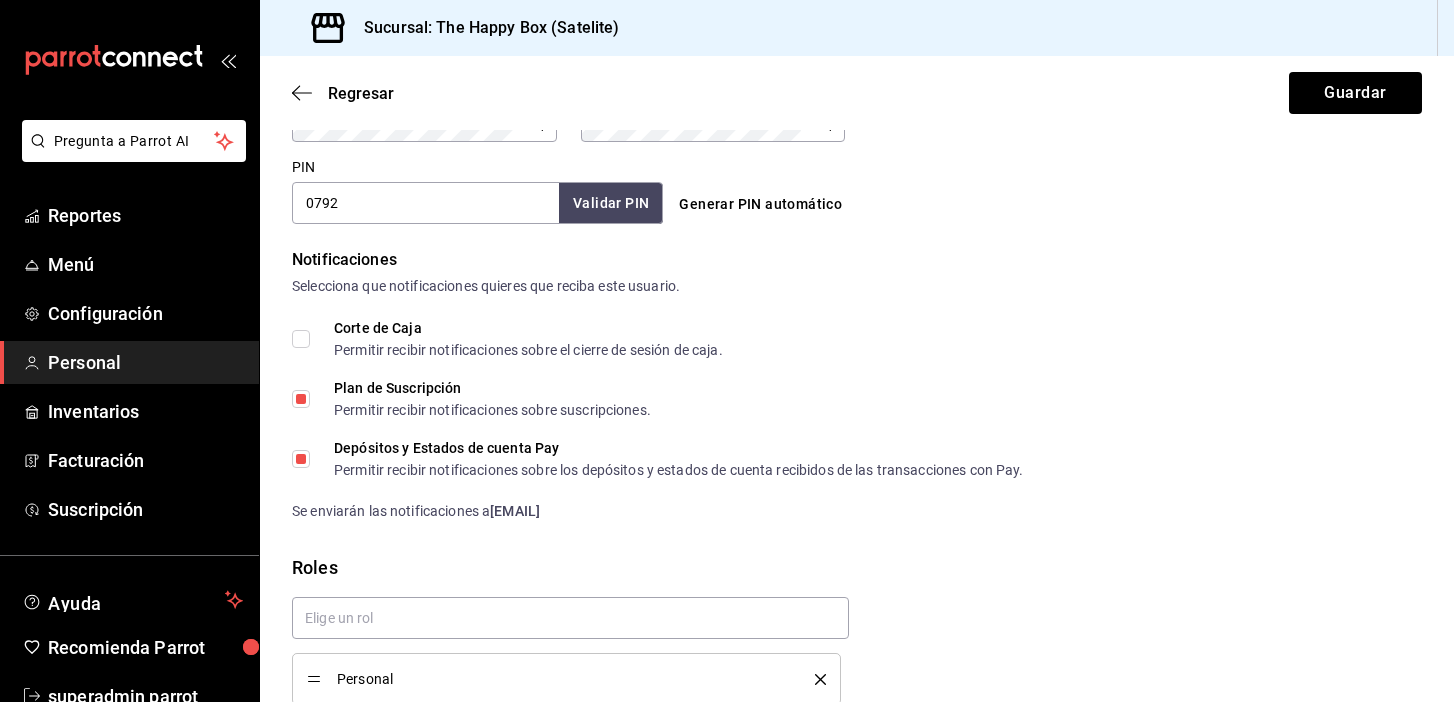 click on "Corte de Caja Permitir recibir notificaciones sobre el cierre de sesión de caja." at bounding box center (301, 339) 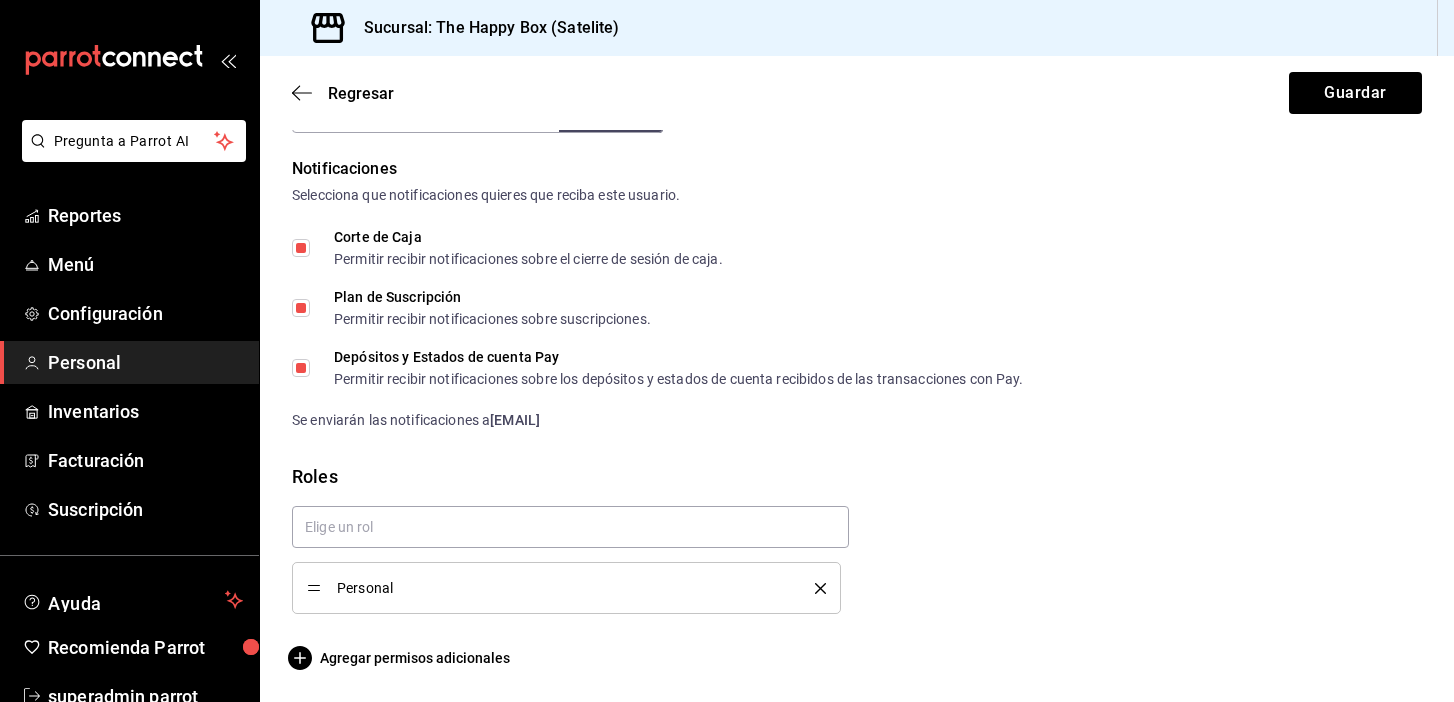 scroll, scrollTop: 0, scrollLeft: 0, axis: both 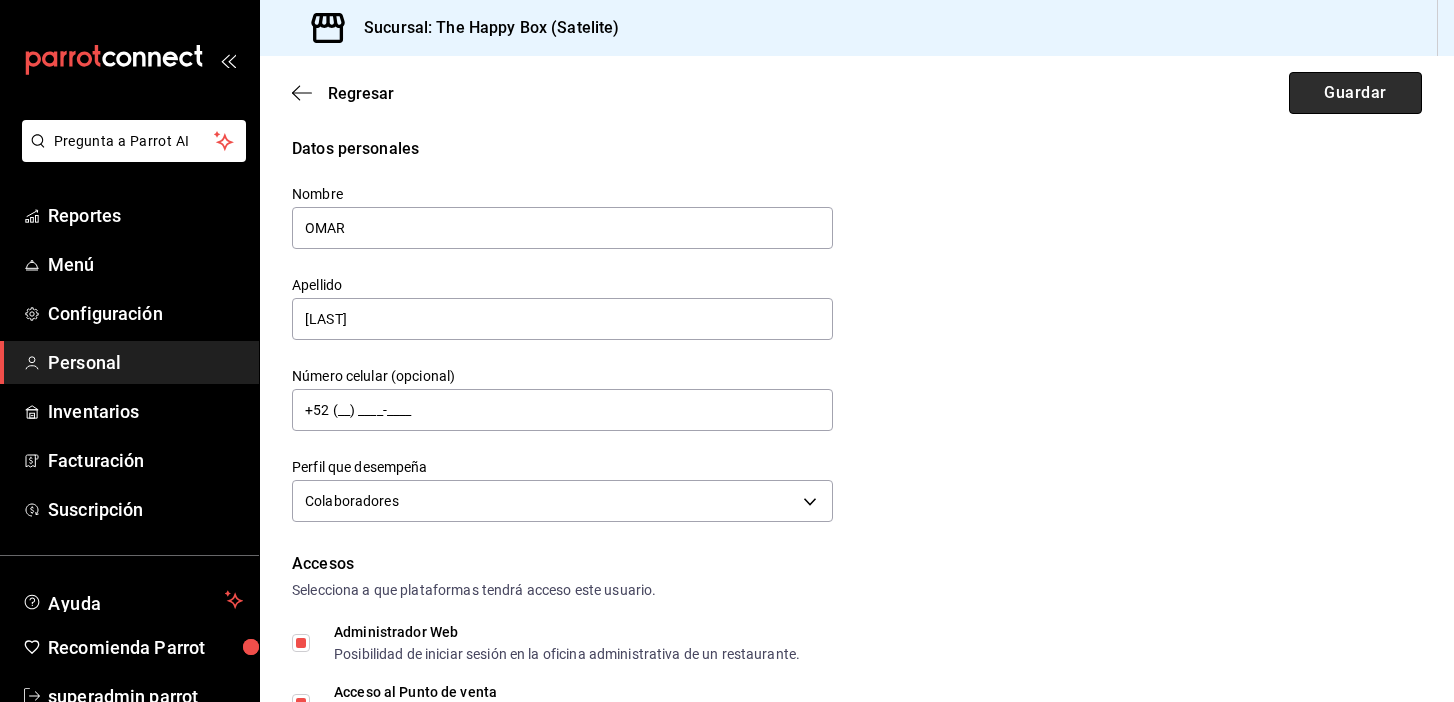 click on "Guardar" at bounding box center (1355, 93) 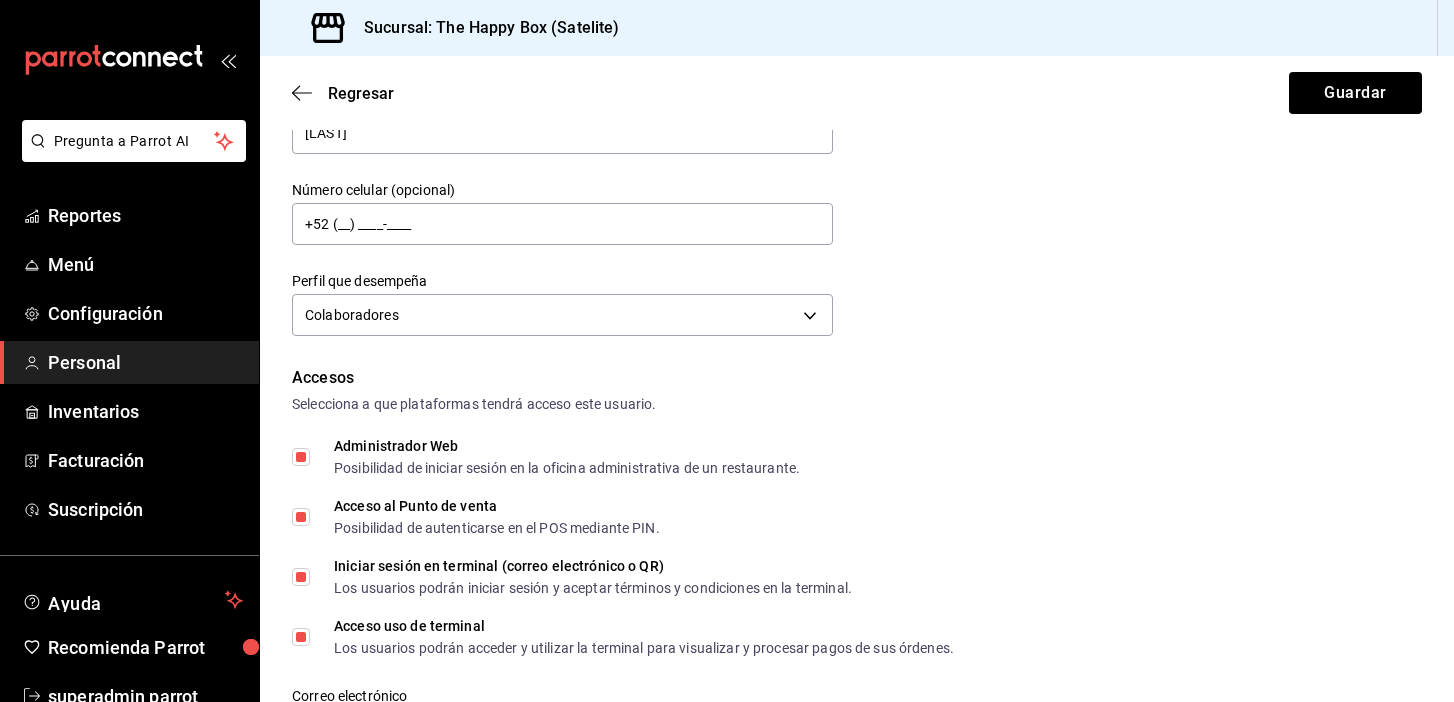 scroll, scrollTop: 247, scrollLeft: 0, axis: vertical 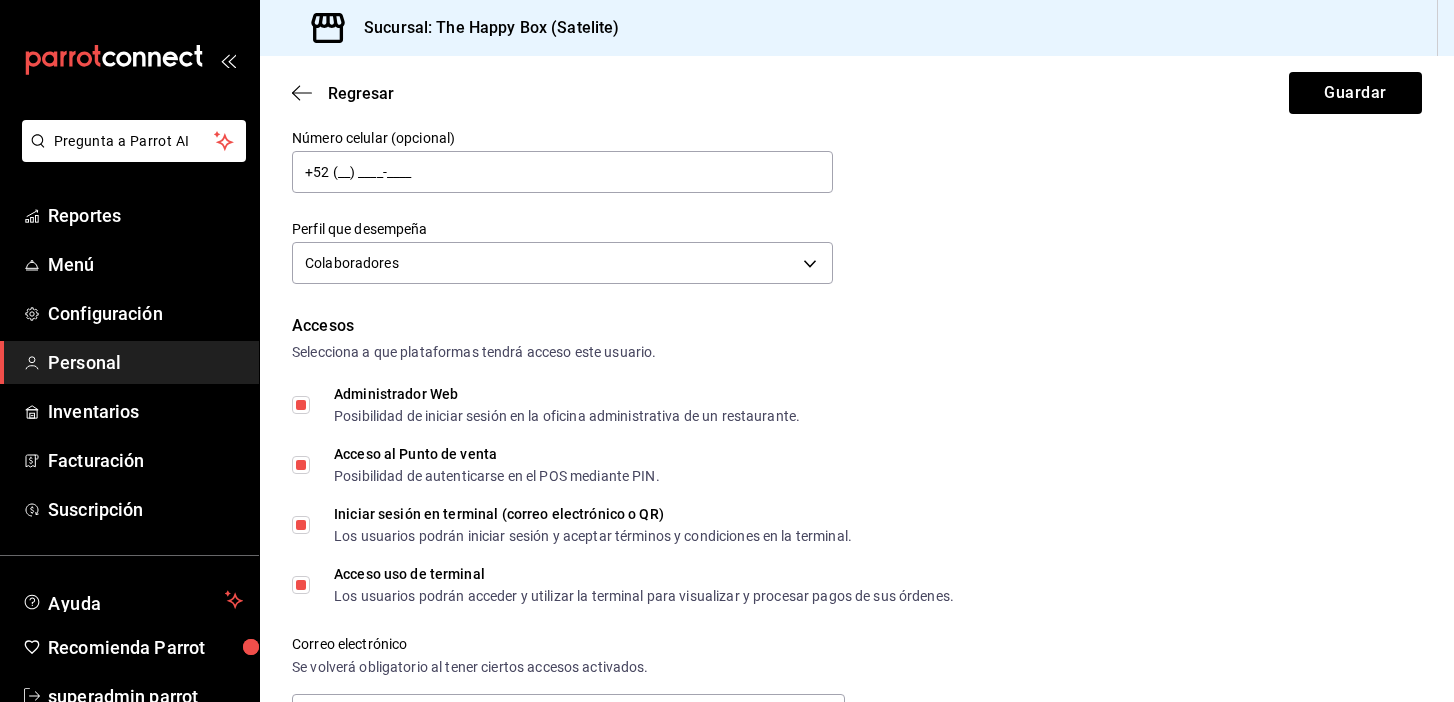 click on "Iniciar sesión en terminal (correo electrónico o QR) Los usuarios podrán iniciar sesión y aceptar términos y condiciones en la terminal." at bounding box center (301, 525) 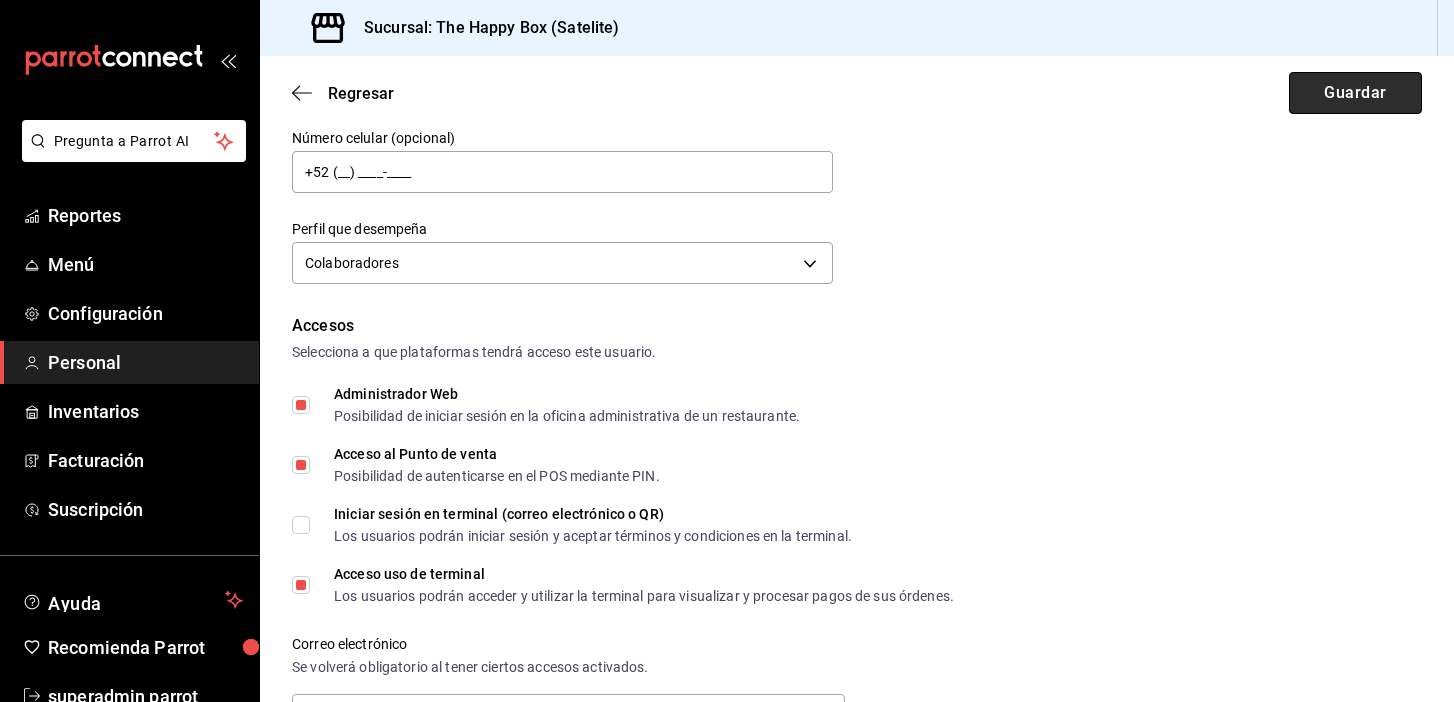 click on "Guardar" at bounding box center (1355, 93) 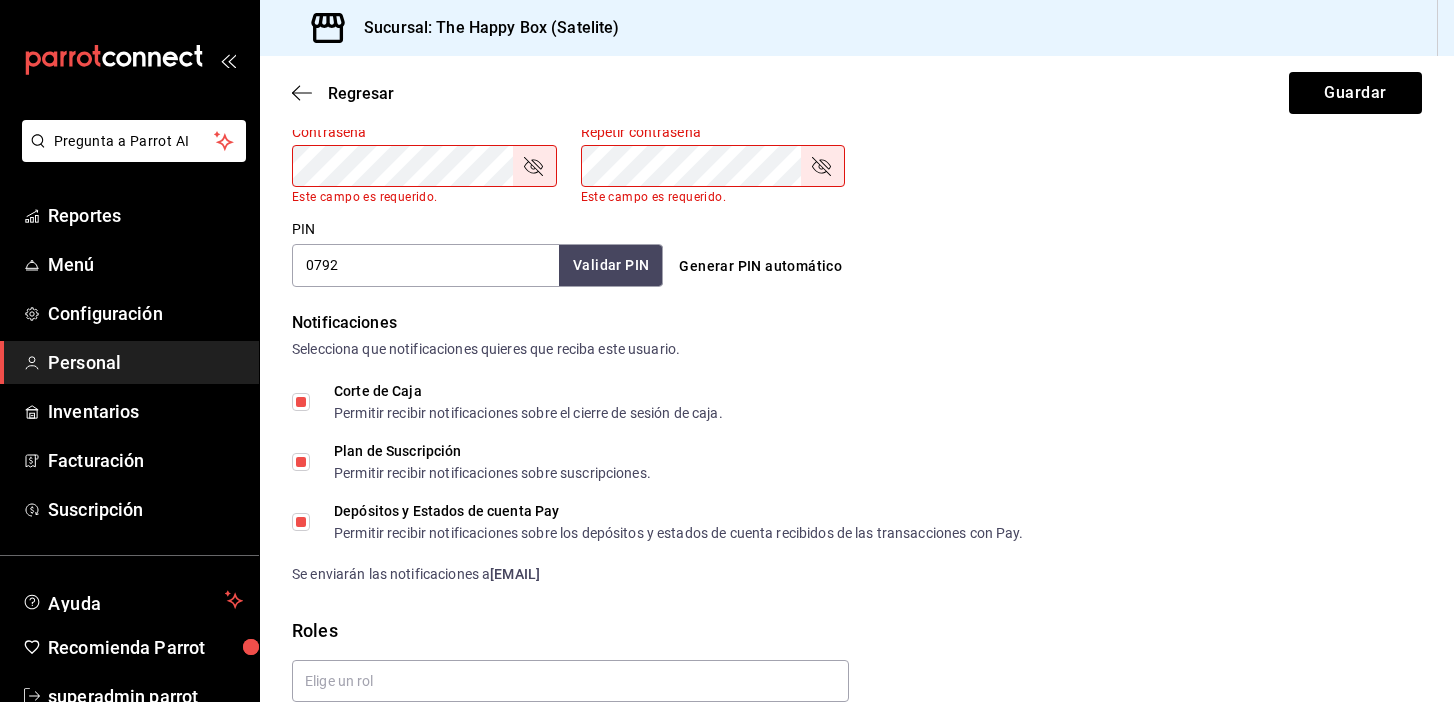 scroll, scrollTop: 917, scrollLeft: 0, axis: vertical 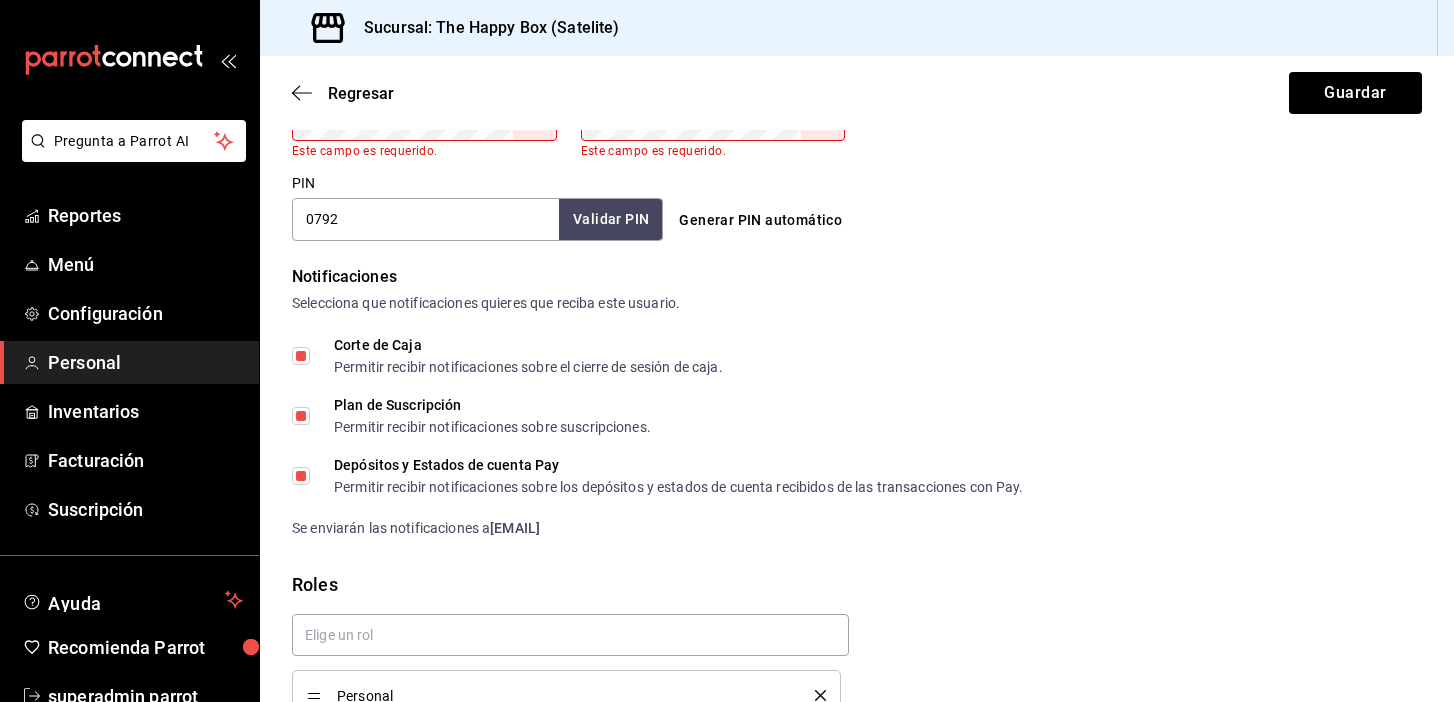 click on "Plan de Suscripción Permitir recibir notificaciones sobre suscripciones." at bounding box center [301, 416] 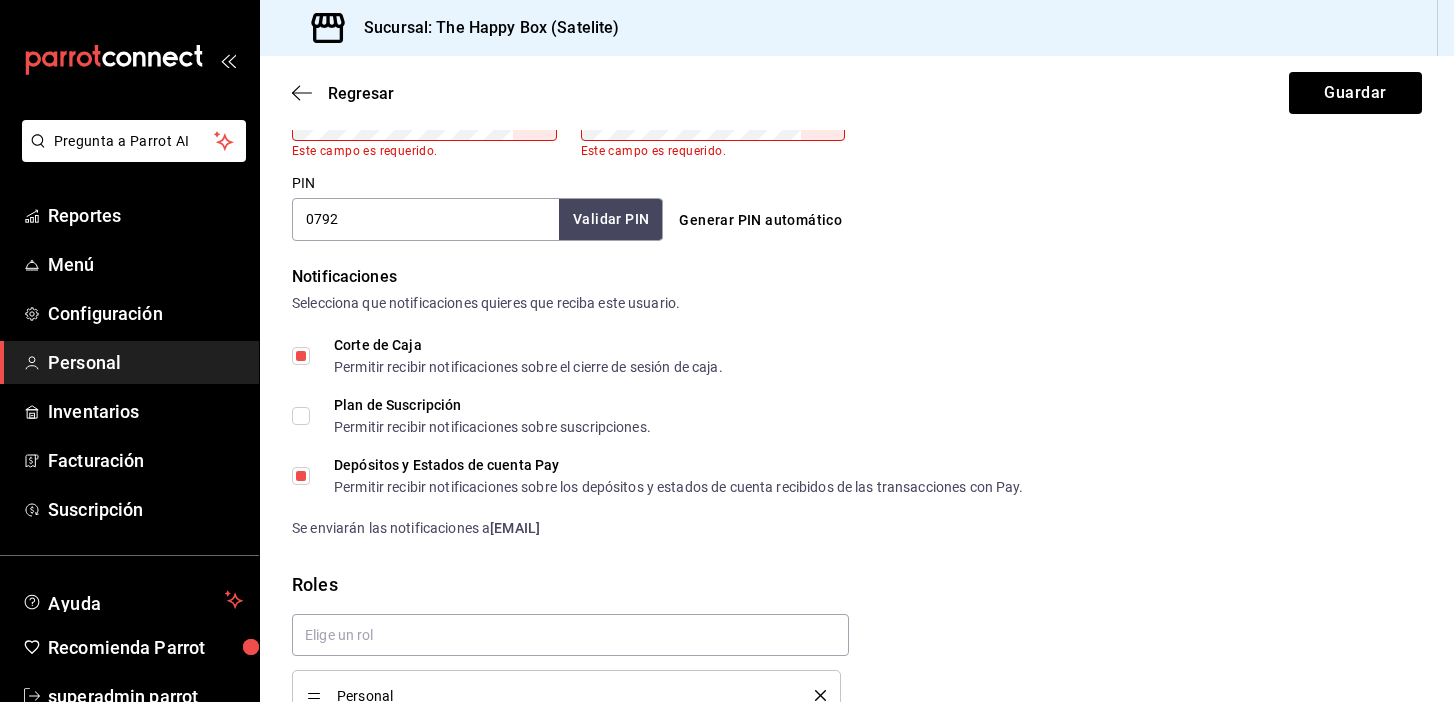 click on "Plan de Suscripción Permitir recibir notificaciones sobre suscripciones." at bounding box center (301, 416) 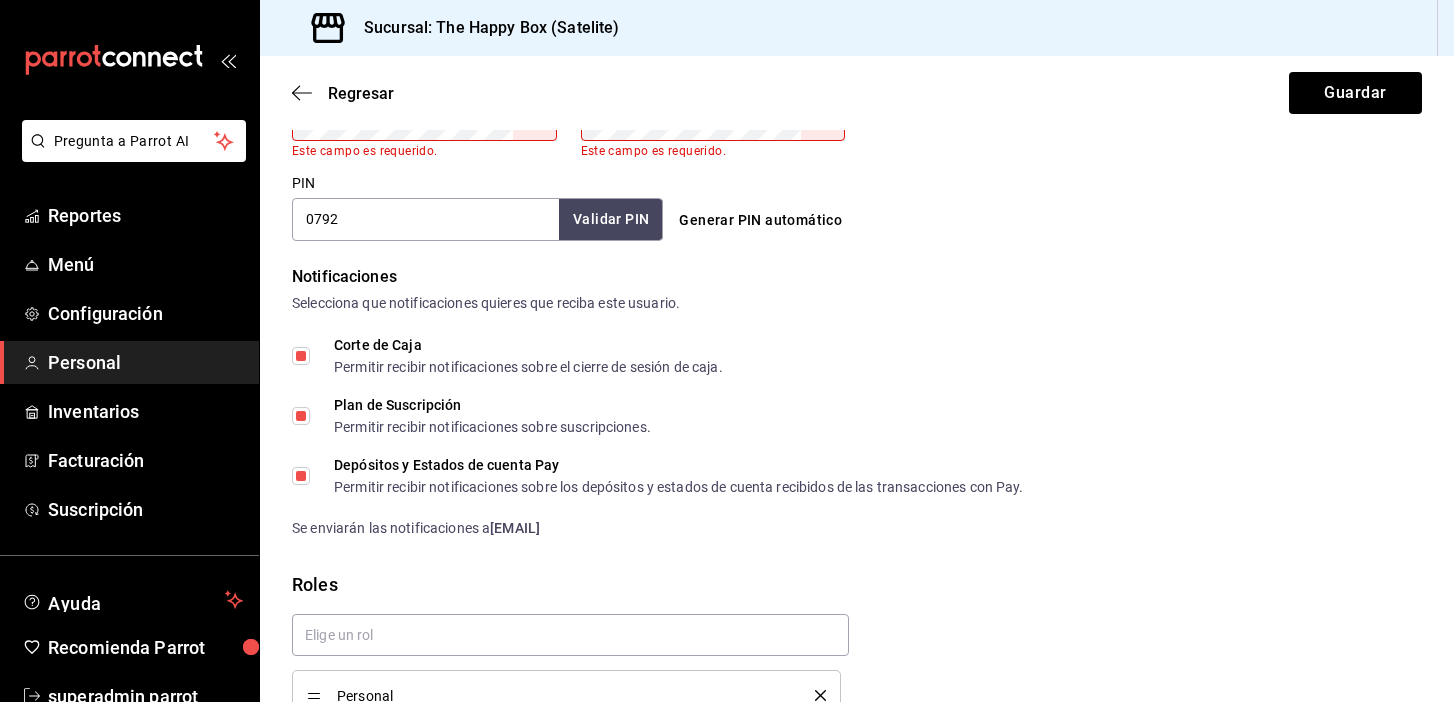 click on "Depósitos y Estados de cuenta Pay Permitir recibir notificaciones sobre los depósitos y estados de cuenta recibidos de las transacciones con Pay." at bounding box center (301, 476) 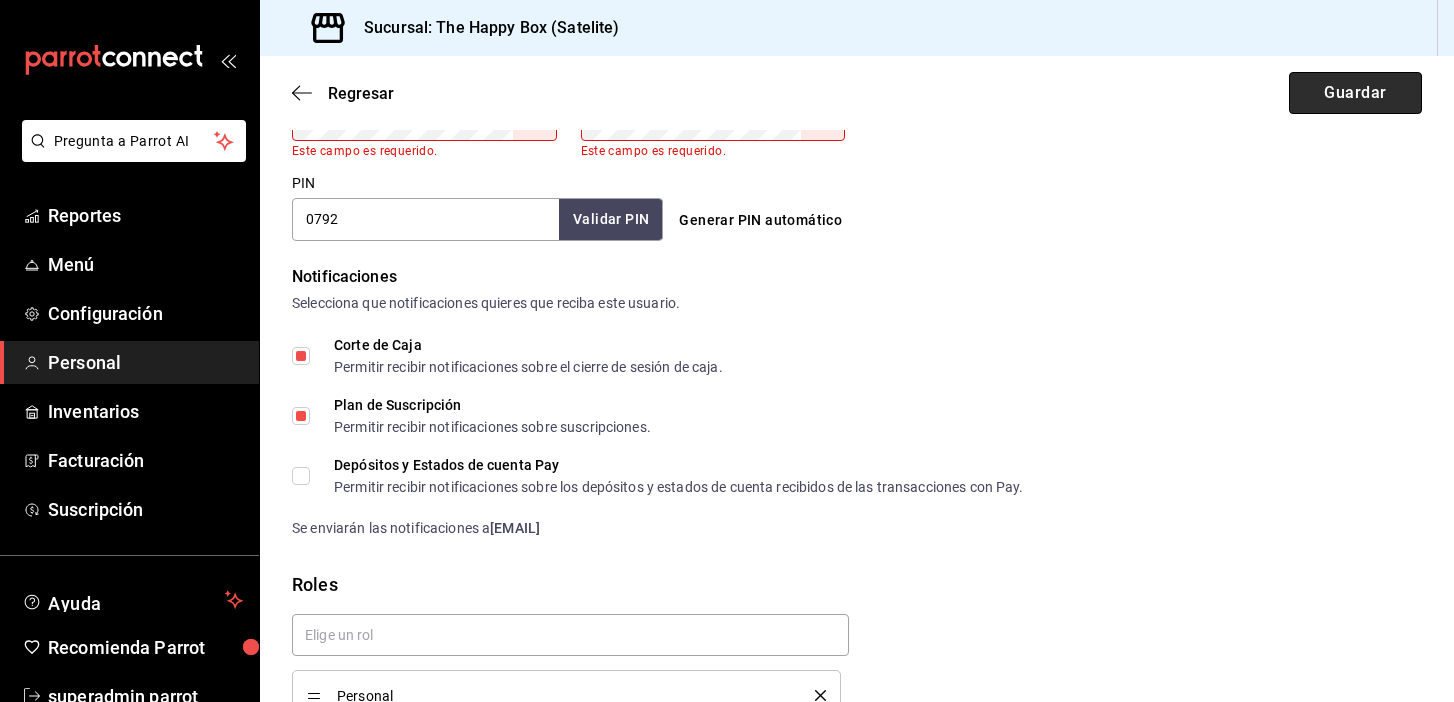 click on "Guardar" at bounding box center [1355, 93] 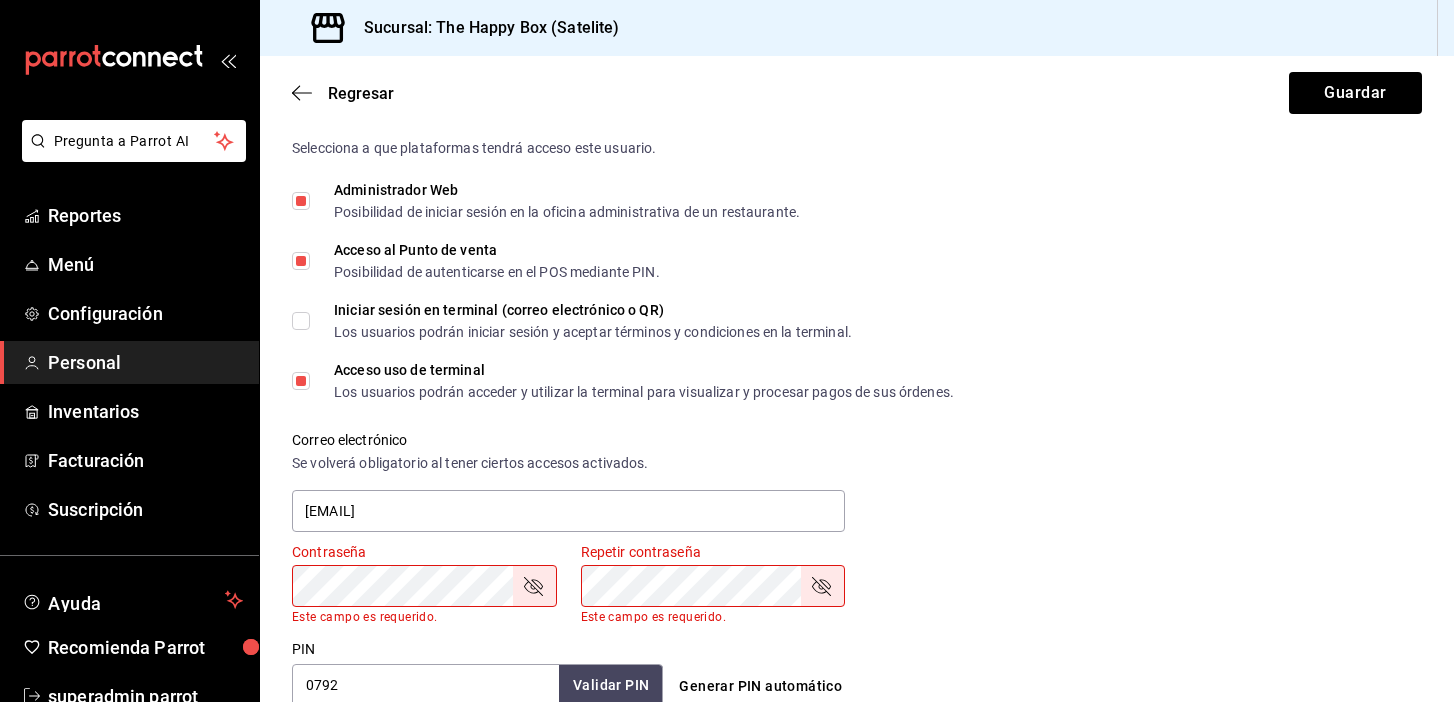 scroll, scrollTop: 445, scrollLeft: 0, axis: vertical 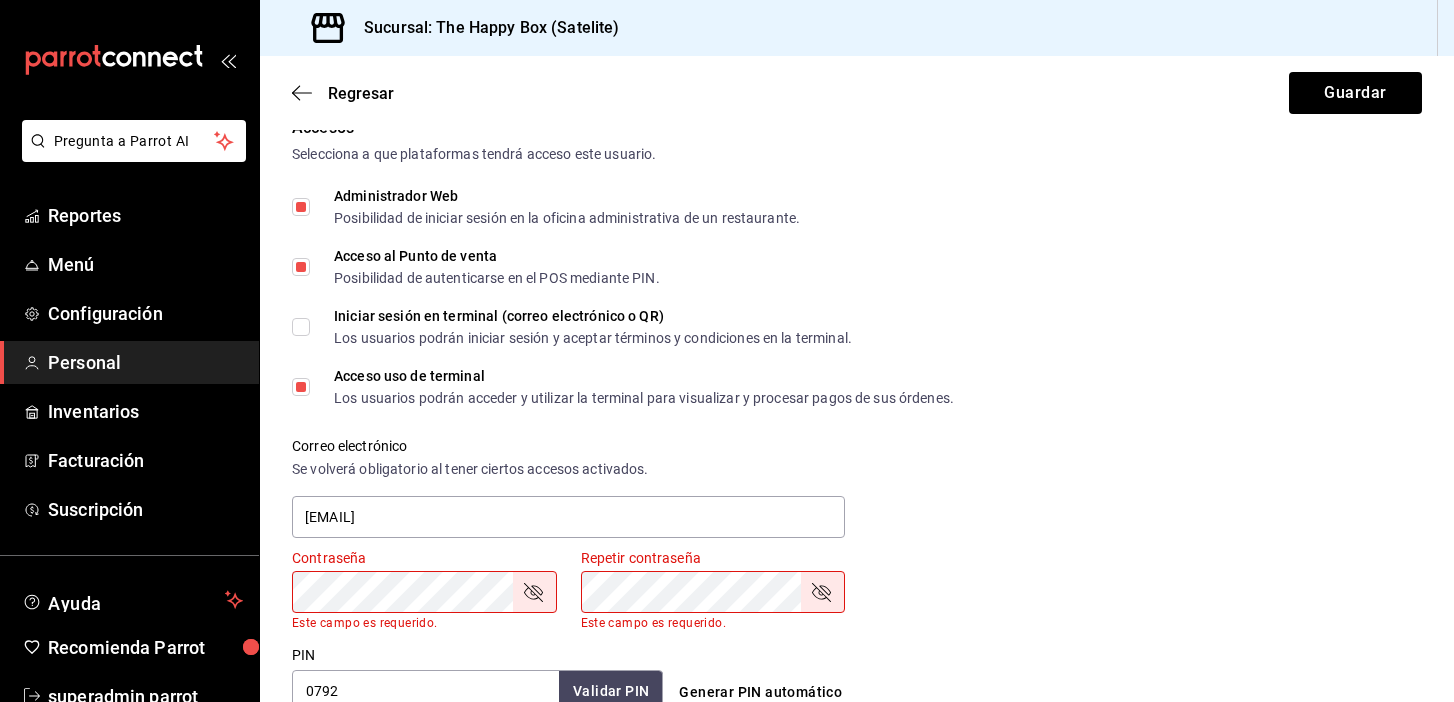 click on "Administrador Web Posibilidad de iniciar sesión en la oficina administrativa de un restaurante." at bounding box center [301, 207] 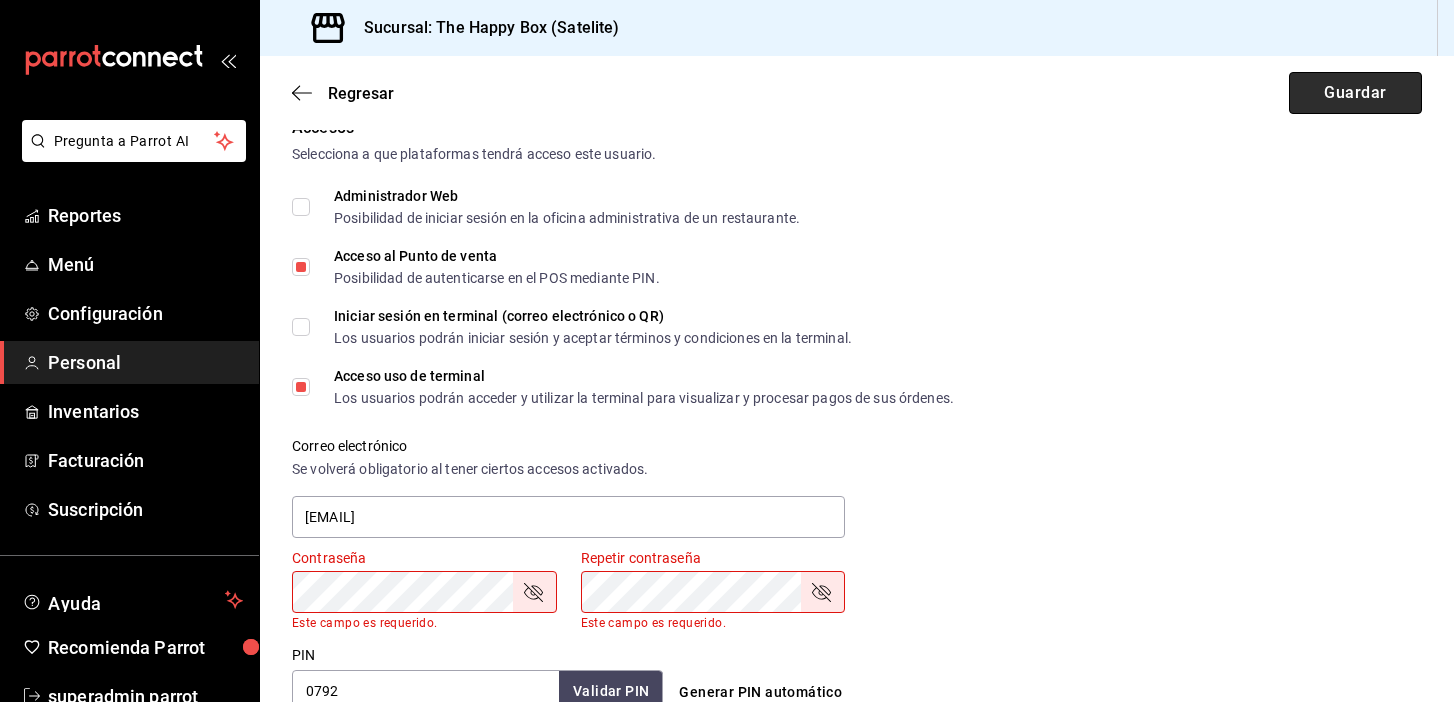 click on "Guardar" at bounding box center [1355, 93] 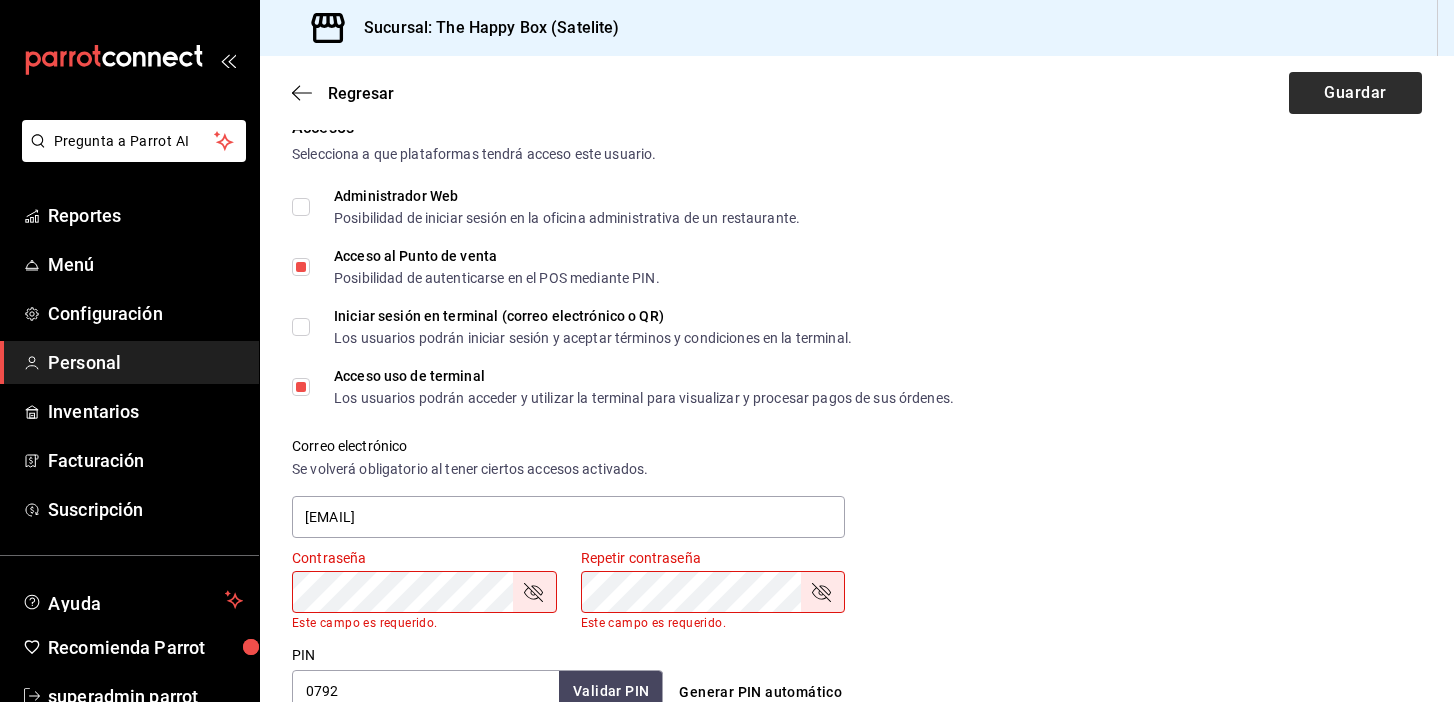 checkbox on "true" 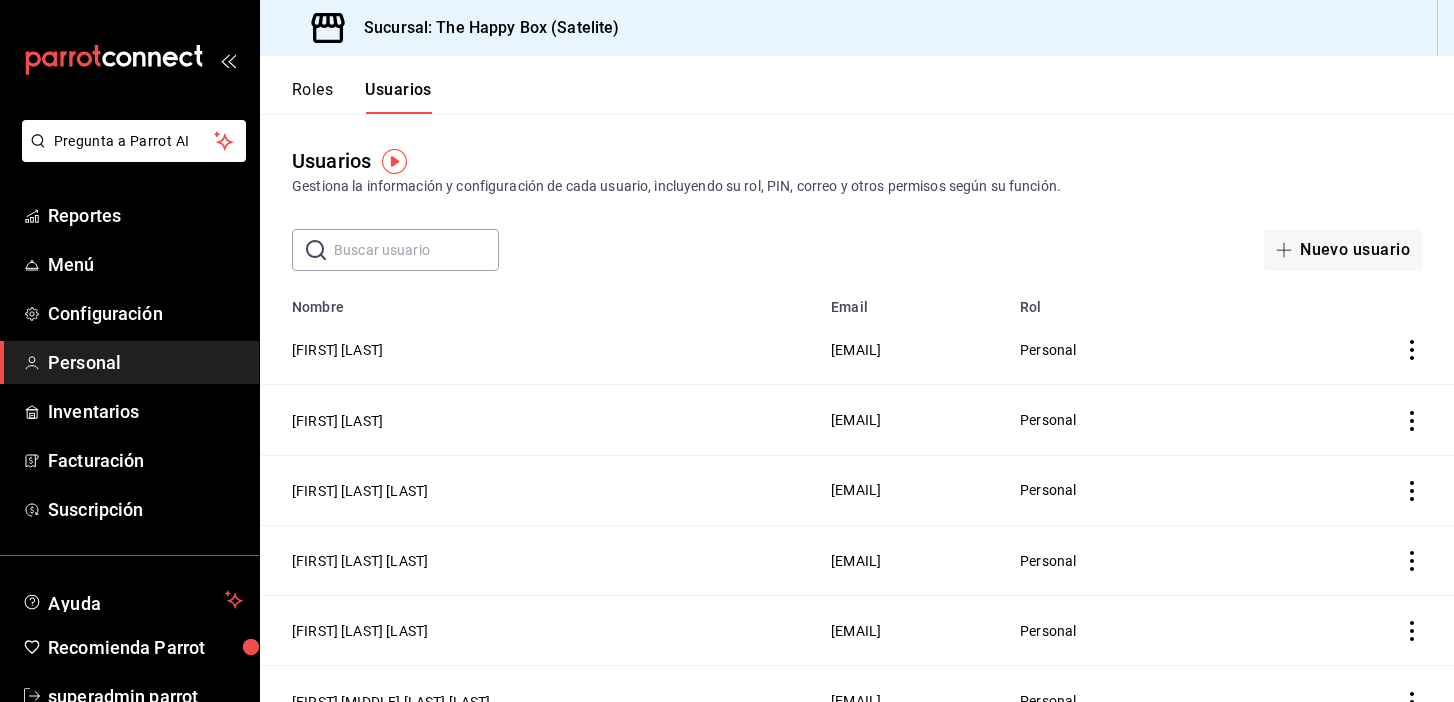 click 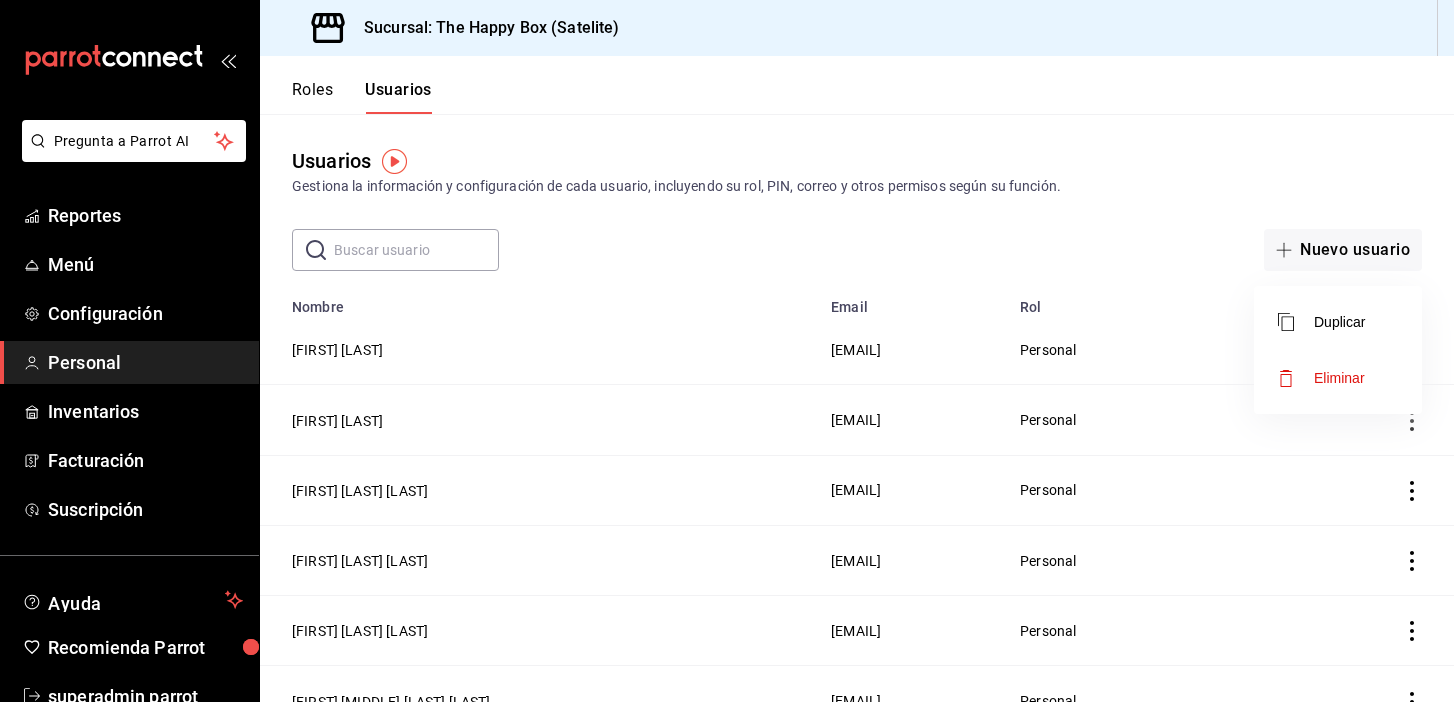click at bounding box center (727, 351) 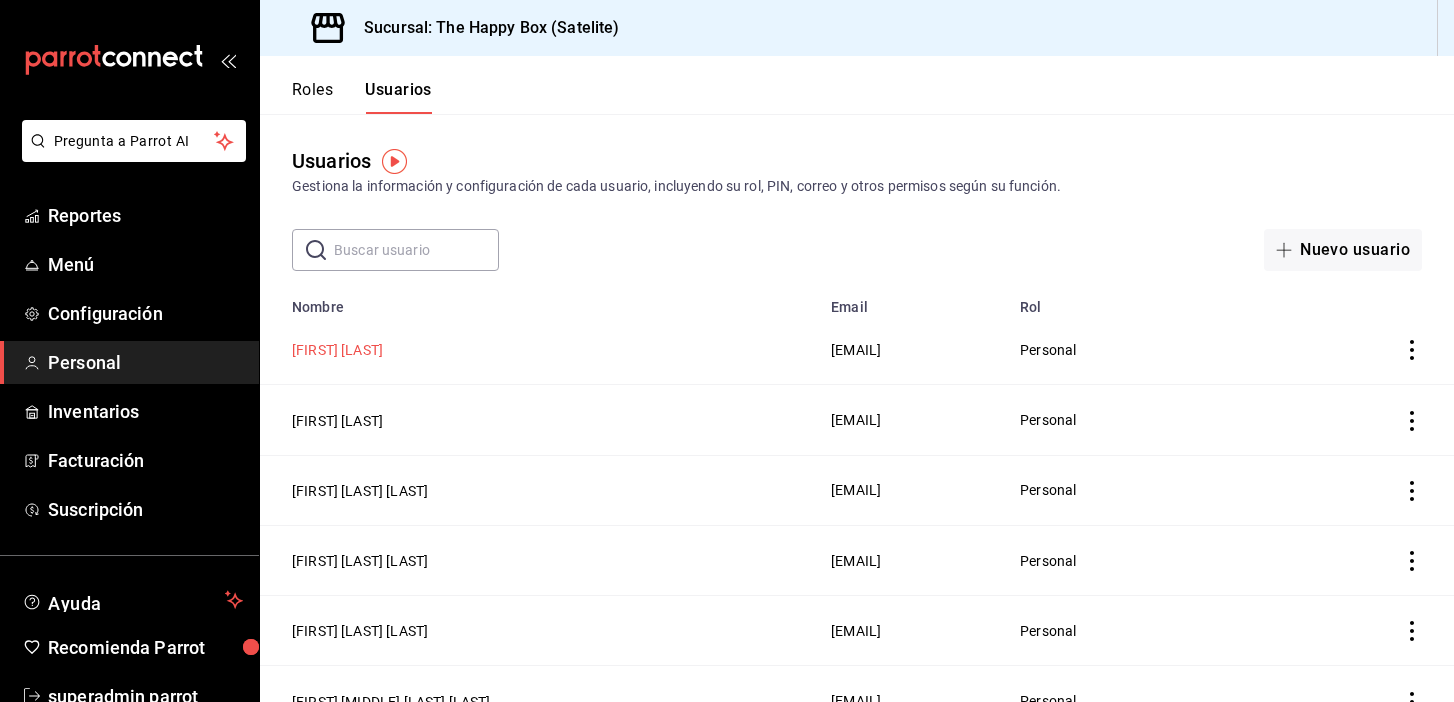 click on "[FIRST] [LAST]" at bounding box center (337, 350) 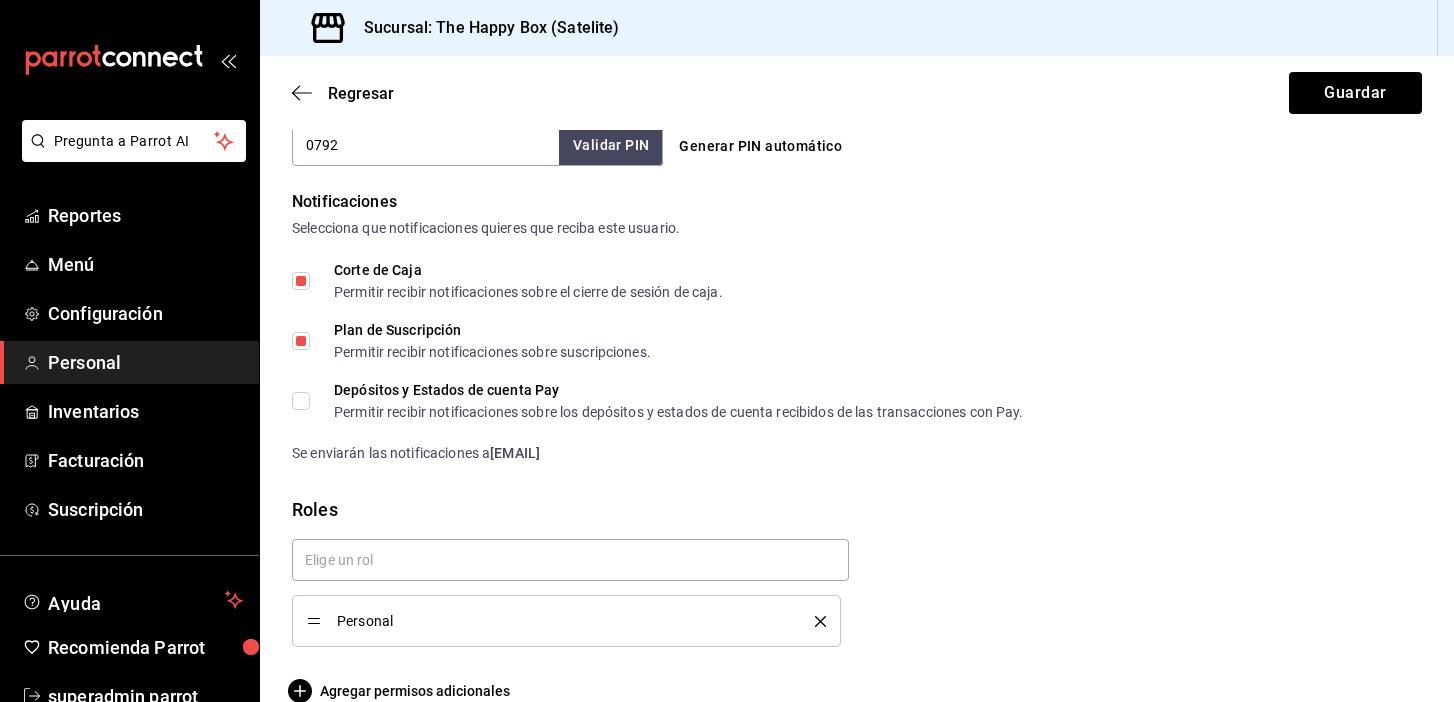 scroll, scrollTop: 1007, scrollLeft: 0, axis: vertical 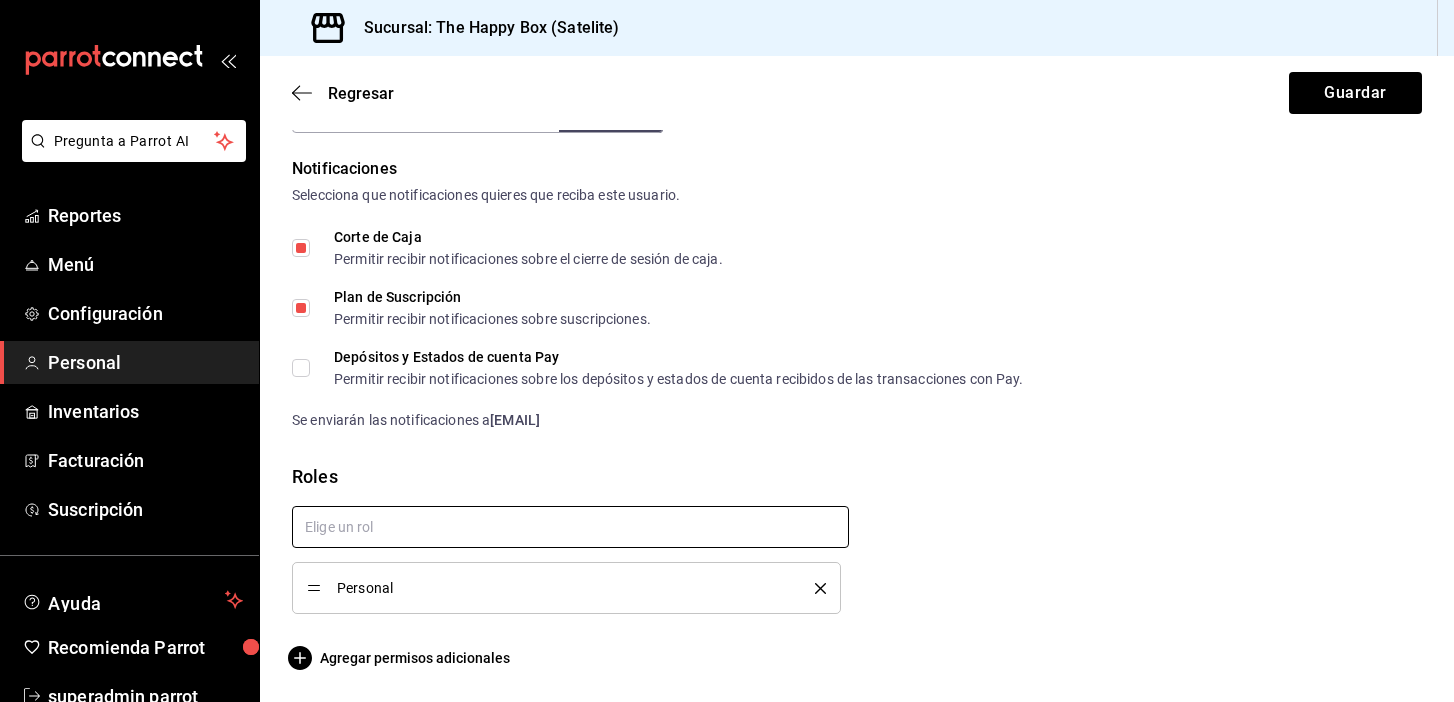 click at bounding box center (570, 527) 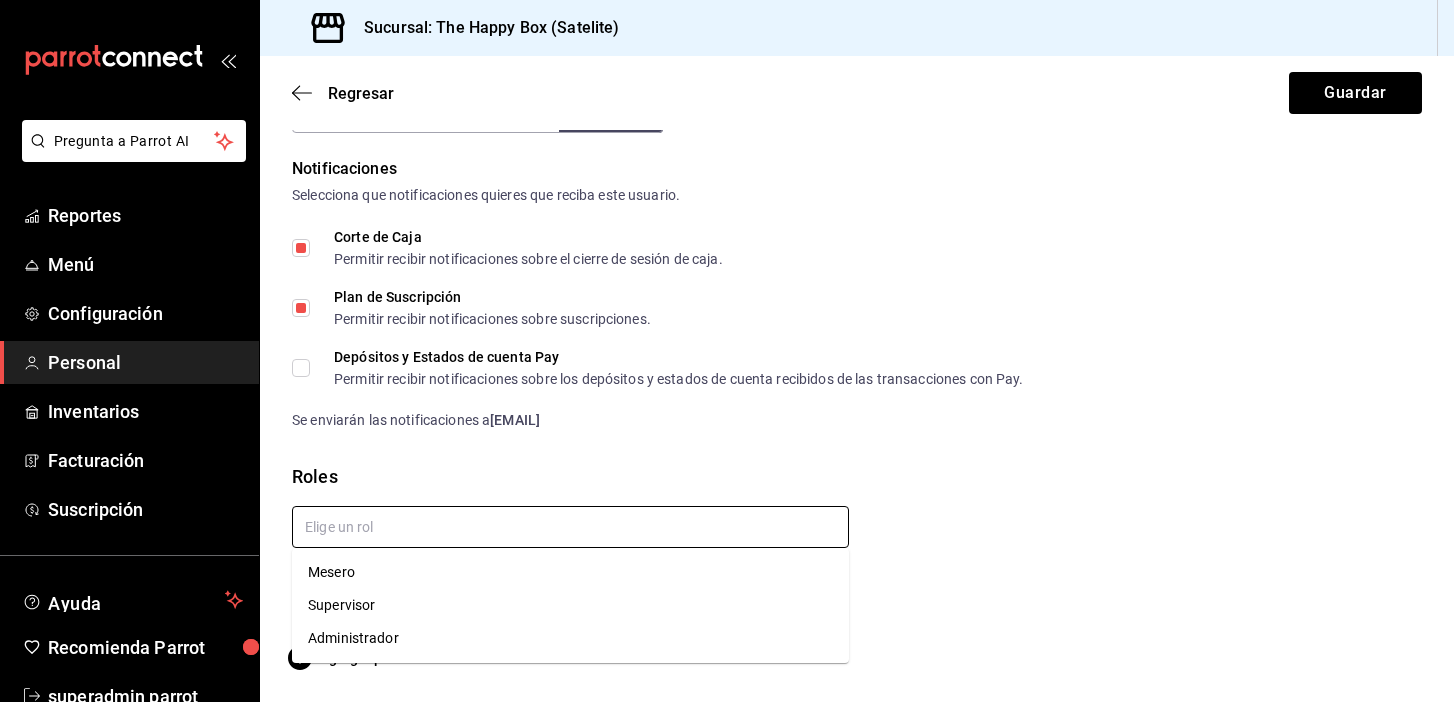 click on "Supervisor" at bounding box center (570, 605) 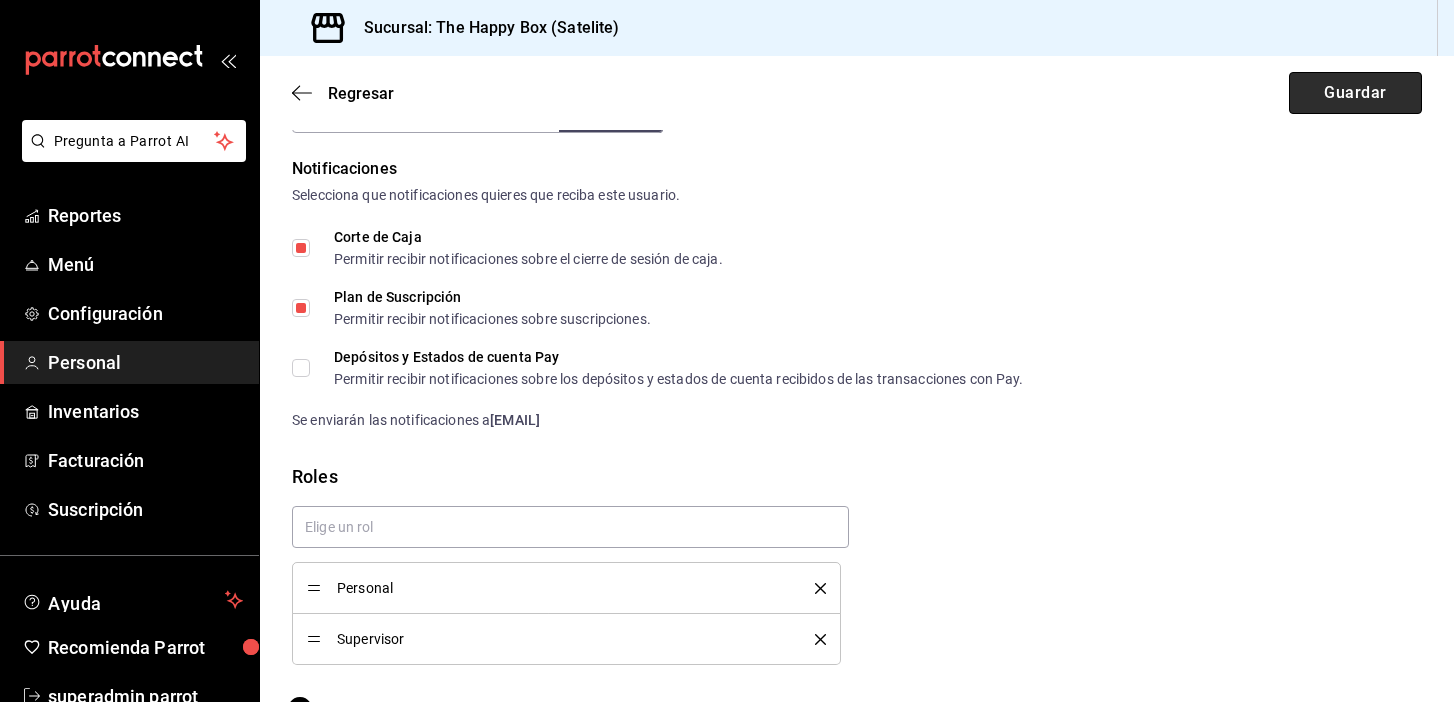 click on "Guardar" at bounding box center [1355, 93] 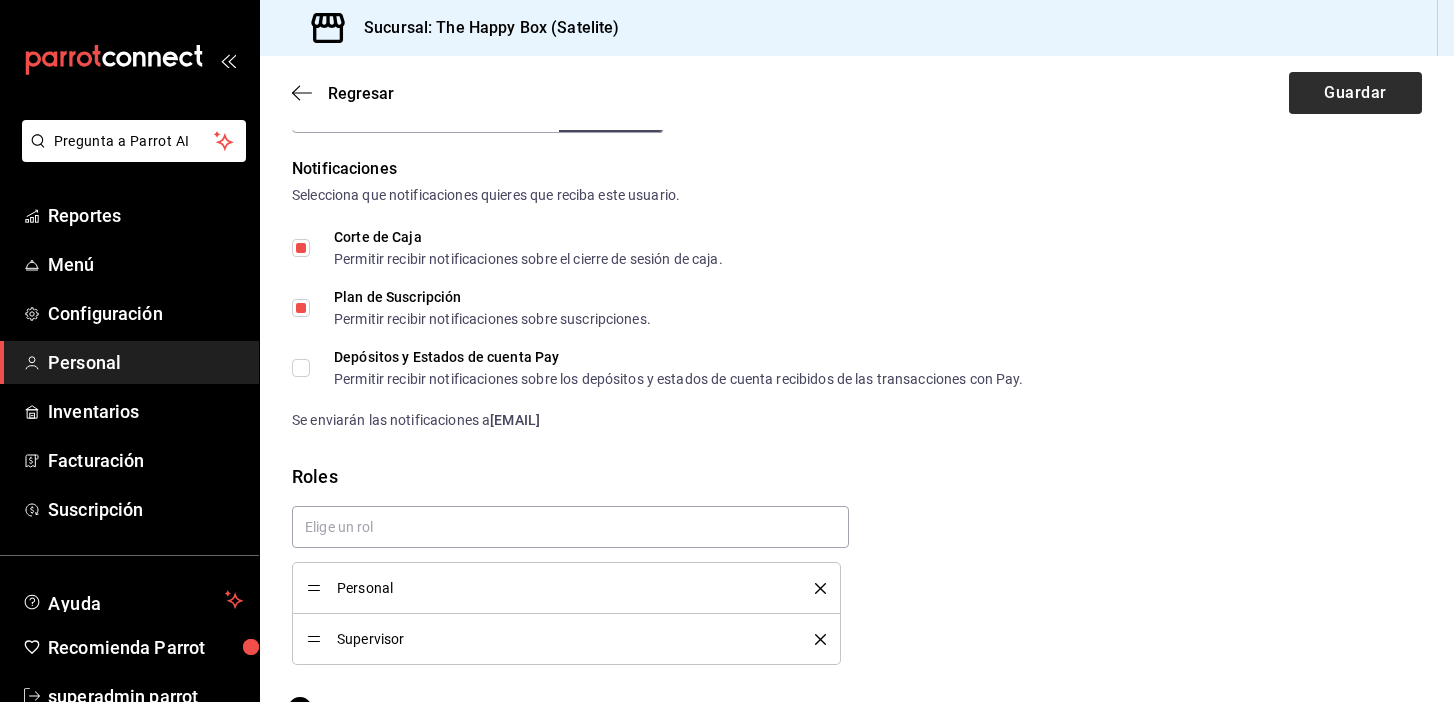 scroll, scrollTop: 658, scrollLeft: 0, axis: vertical 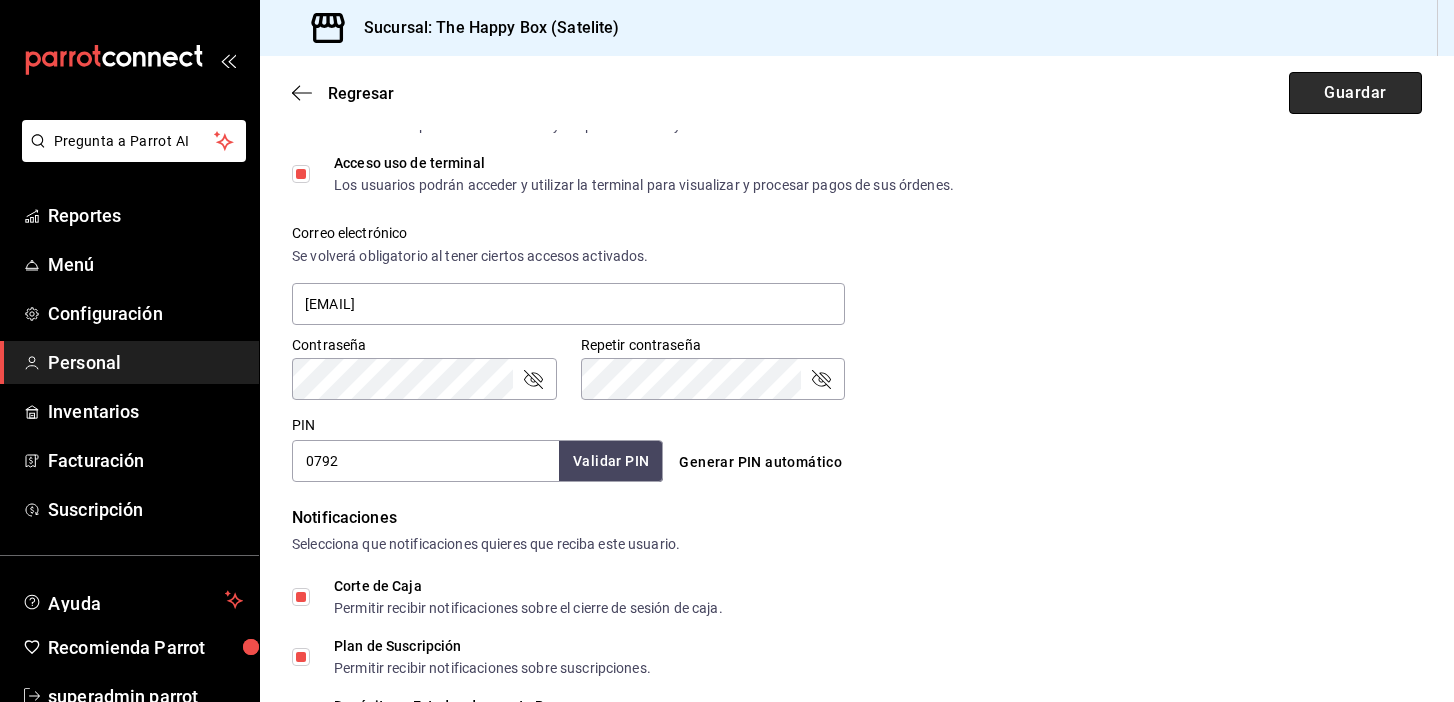 click on "Guardar" at bounding box center (1355, 93) 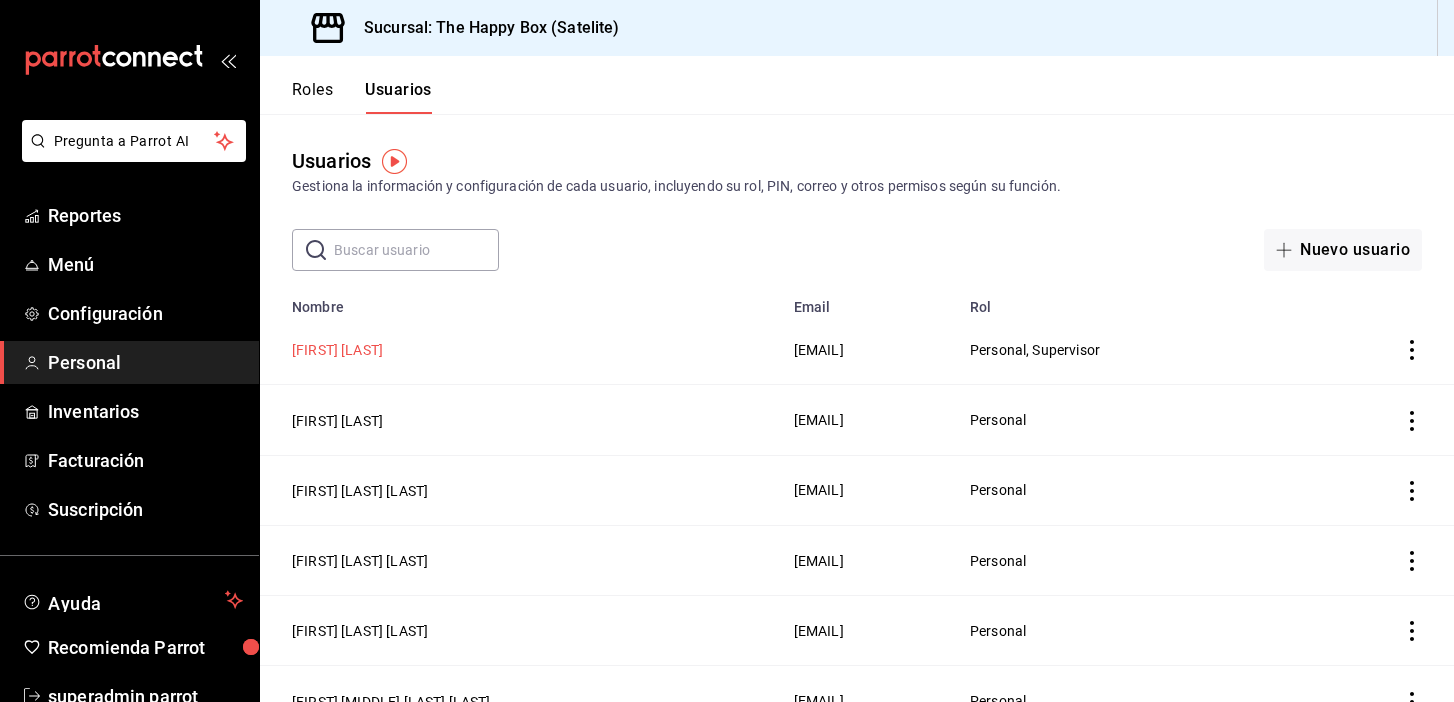 click on "[FIRST] [LAST]" at bounding box center [337, 350] 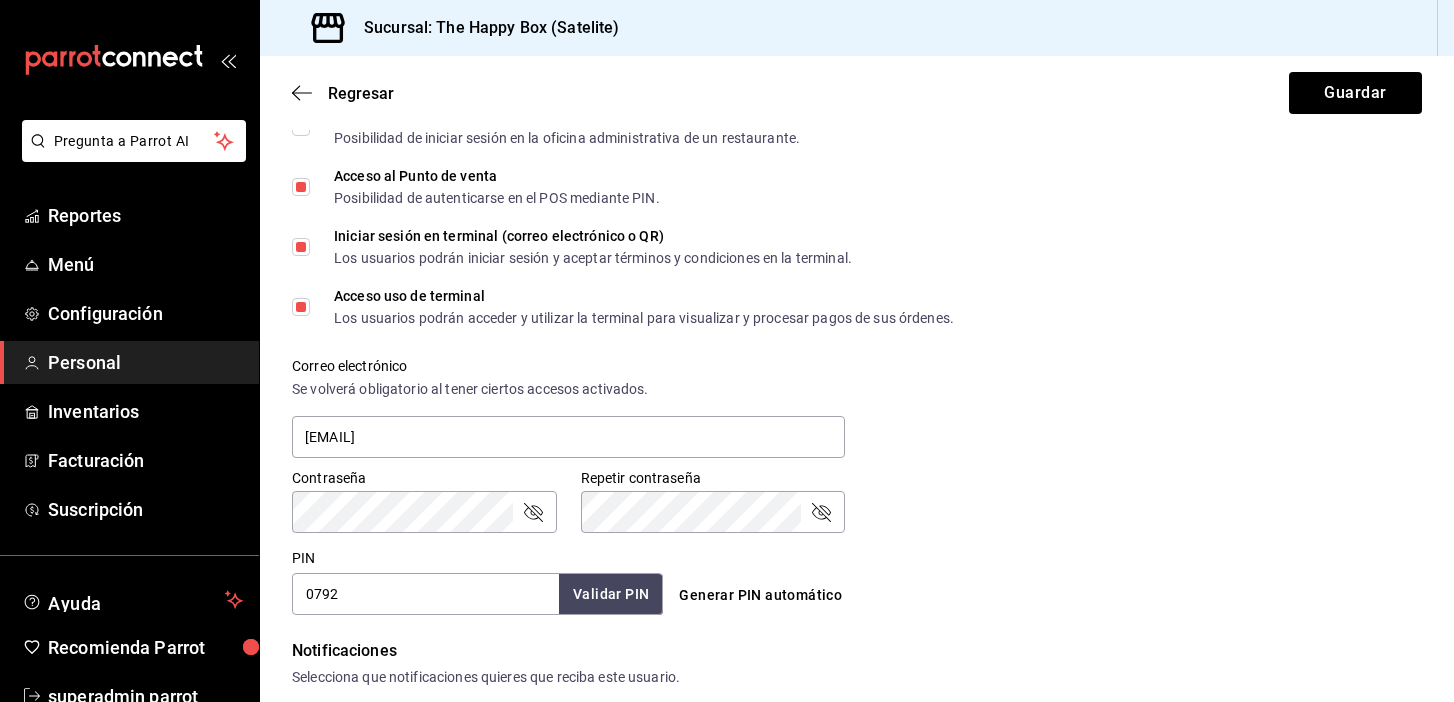 scroll, scrollTop: 518, scrollLeft: 0, axis: vertical 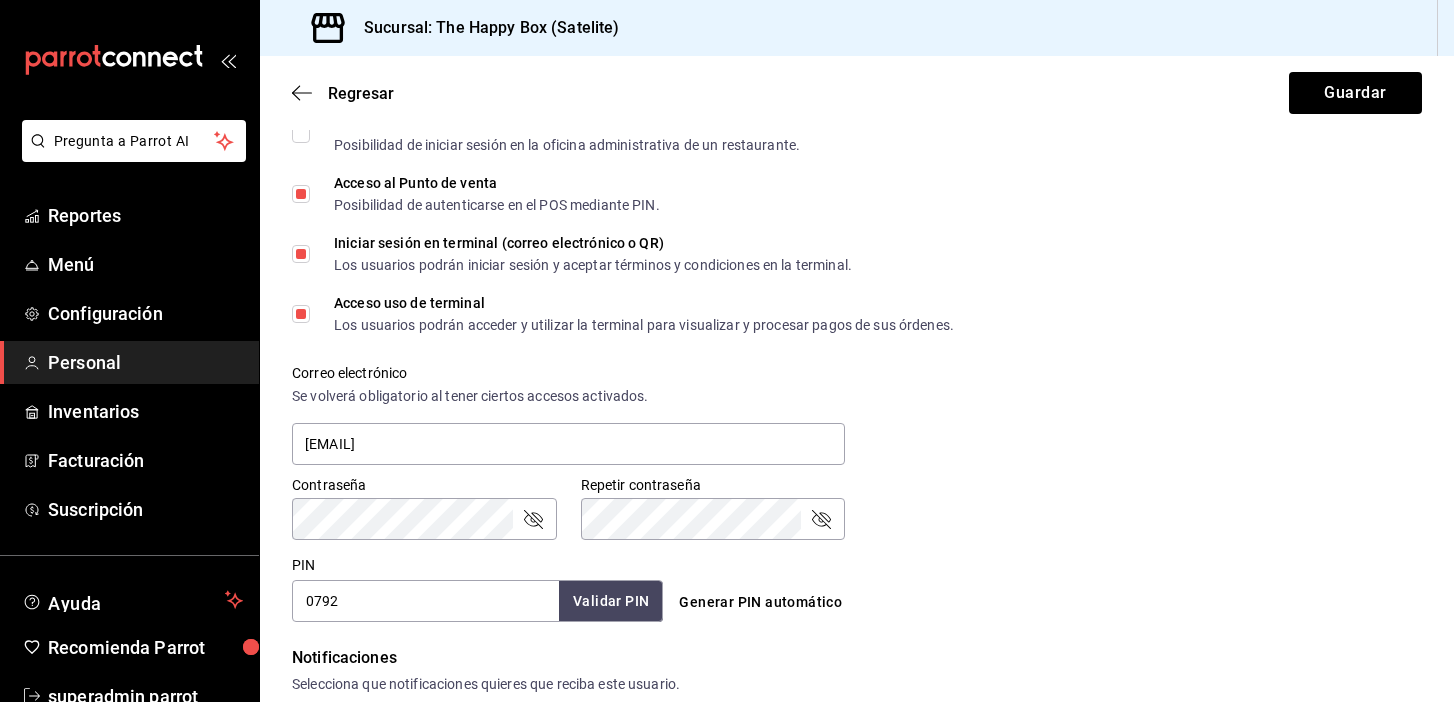 click on "Administrador Web Posibilidad de iniciar sesión en la oficina administrativa de un restaurante." at bounding box center (301, 134) 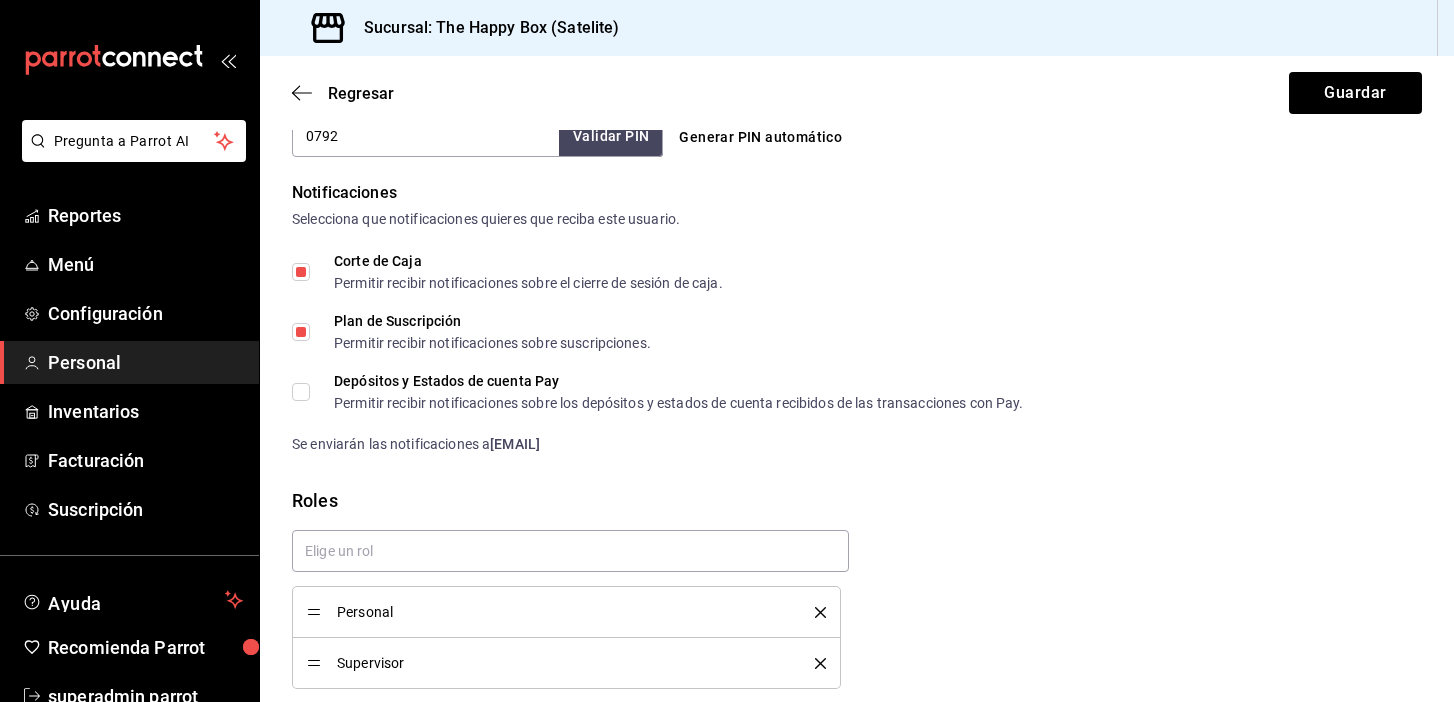 scroll, scrollTop: 1058, scrollLeft: 0, axis: vertical 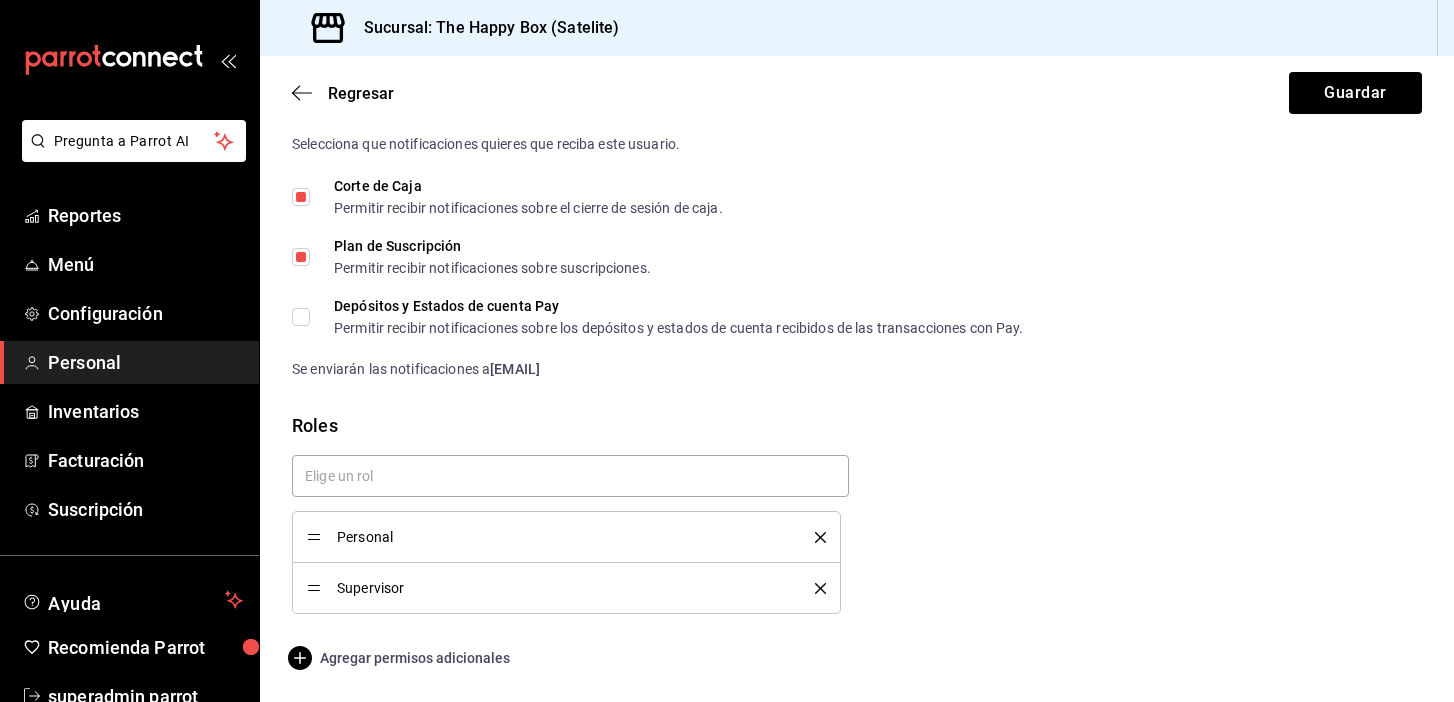 click on "Agregar permisos adicionales" at bounding box center (401, 658) 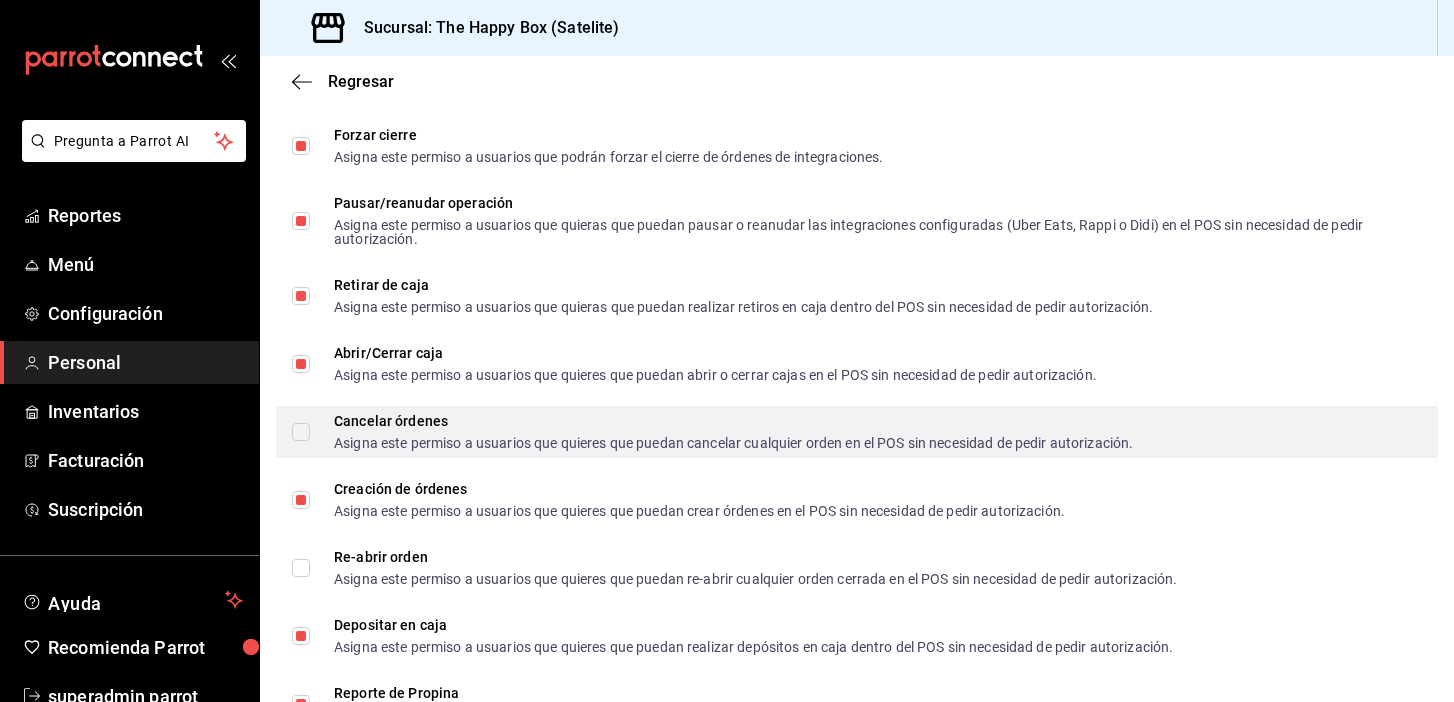 scroll, scrollTop: 1920, scrollLeft: 0, axis: vertical 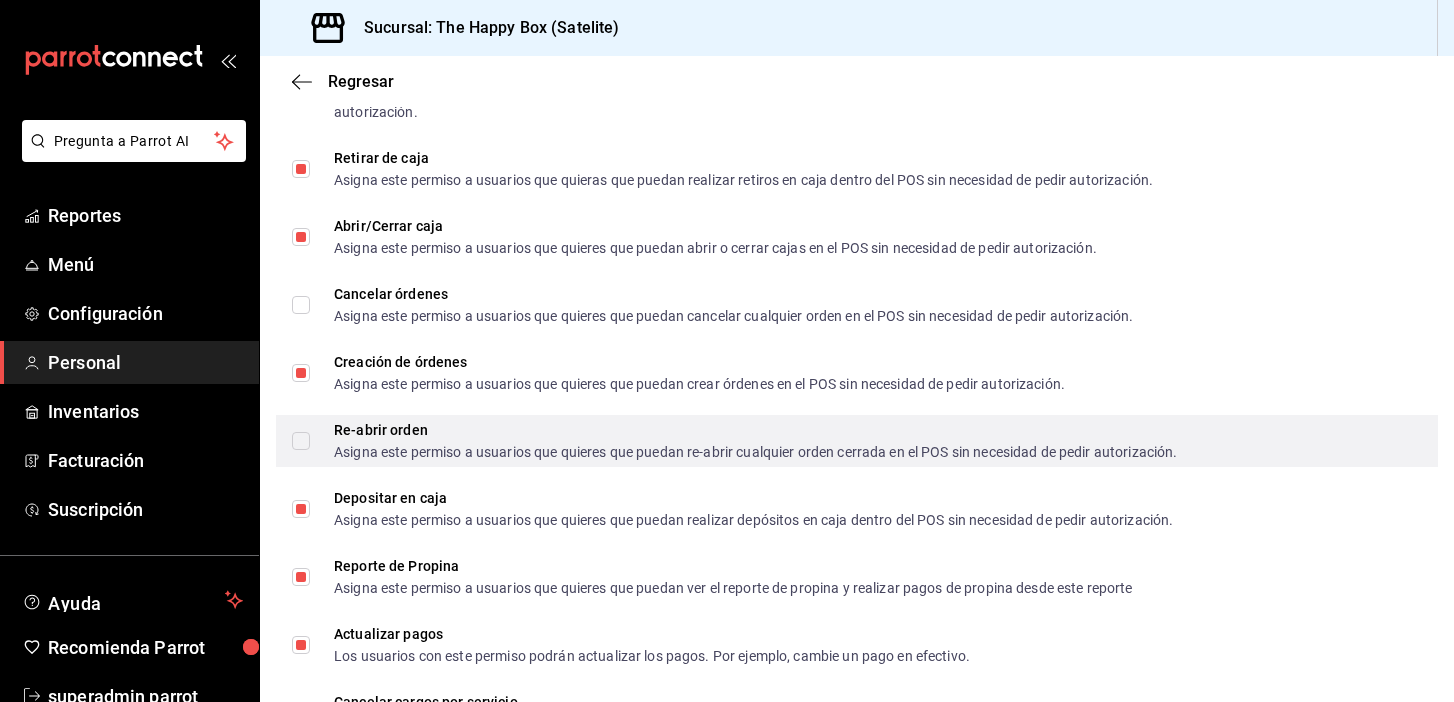 click on "Re-abrir orden Asigna este permiso a usuarios que quieres que puedan re-abrir cualquier orden cerrada en el POS sin necesidad de pedir autorización." at bounding box center (301, 441) 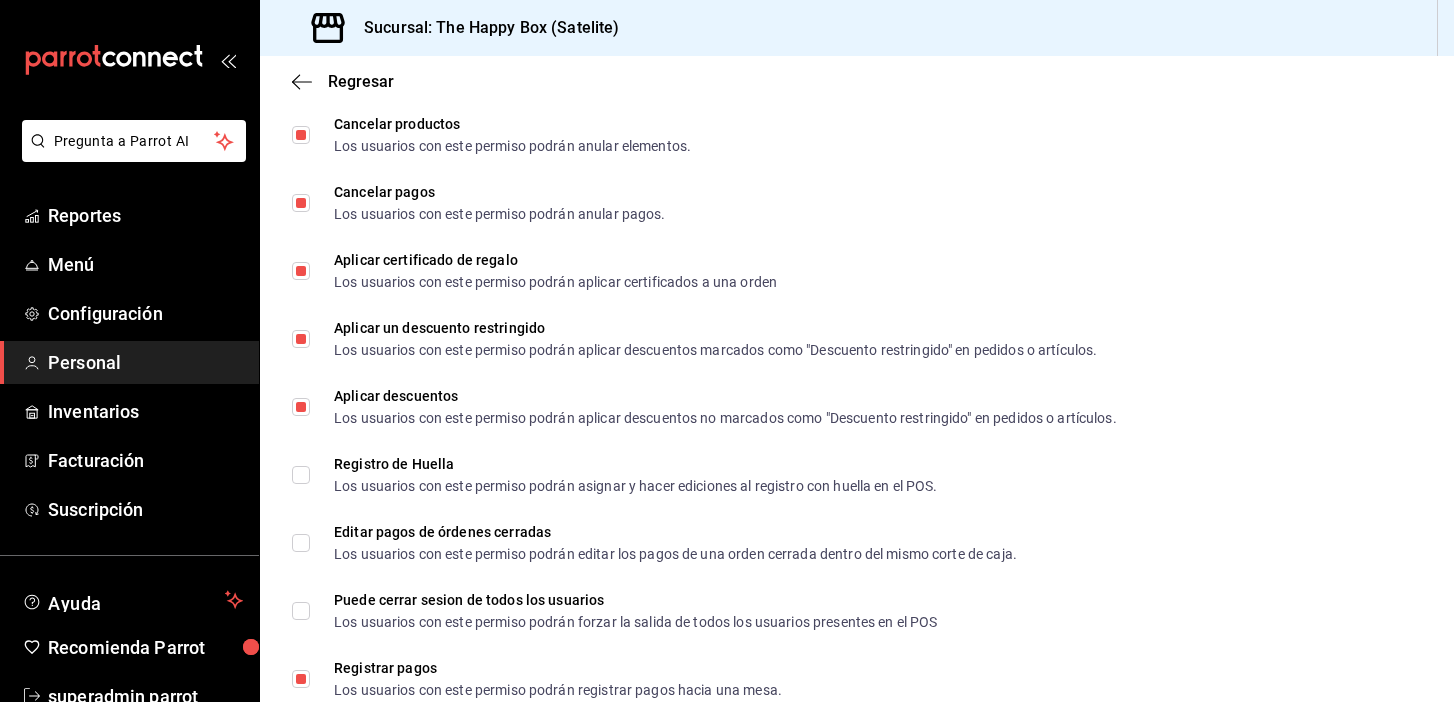 scroll, scrollTop: 2714, scrollLeft: 0, axis: vertical 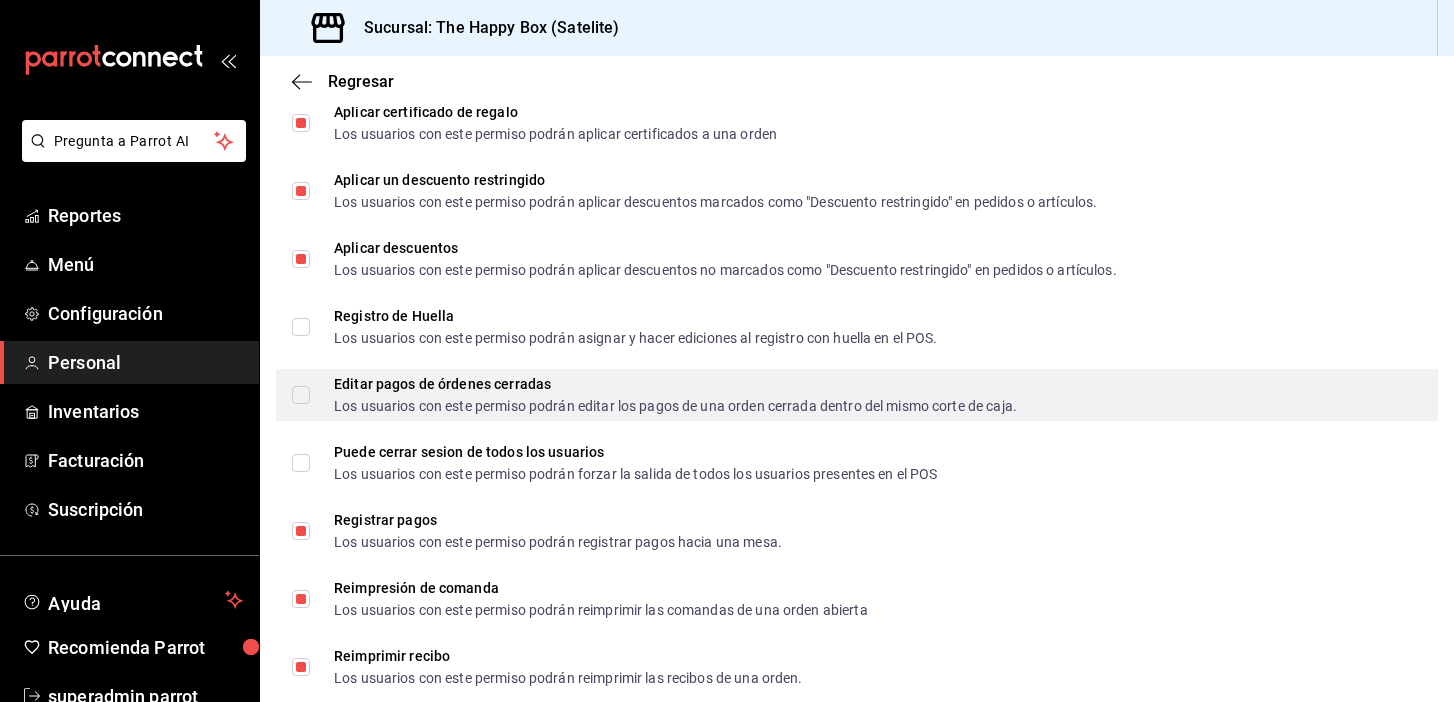 click on "Editar pagos de órdenes cerradas Los usuarios con este permiso podrán editar los pagos de una orden cerrada dentro del mismo corte de caja." at bounding box center (654, 395) 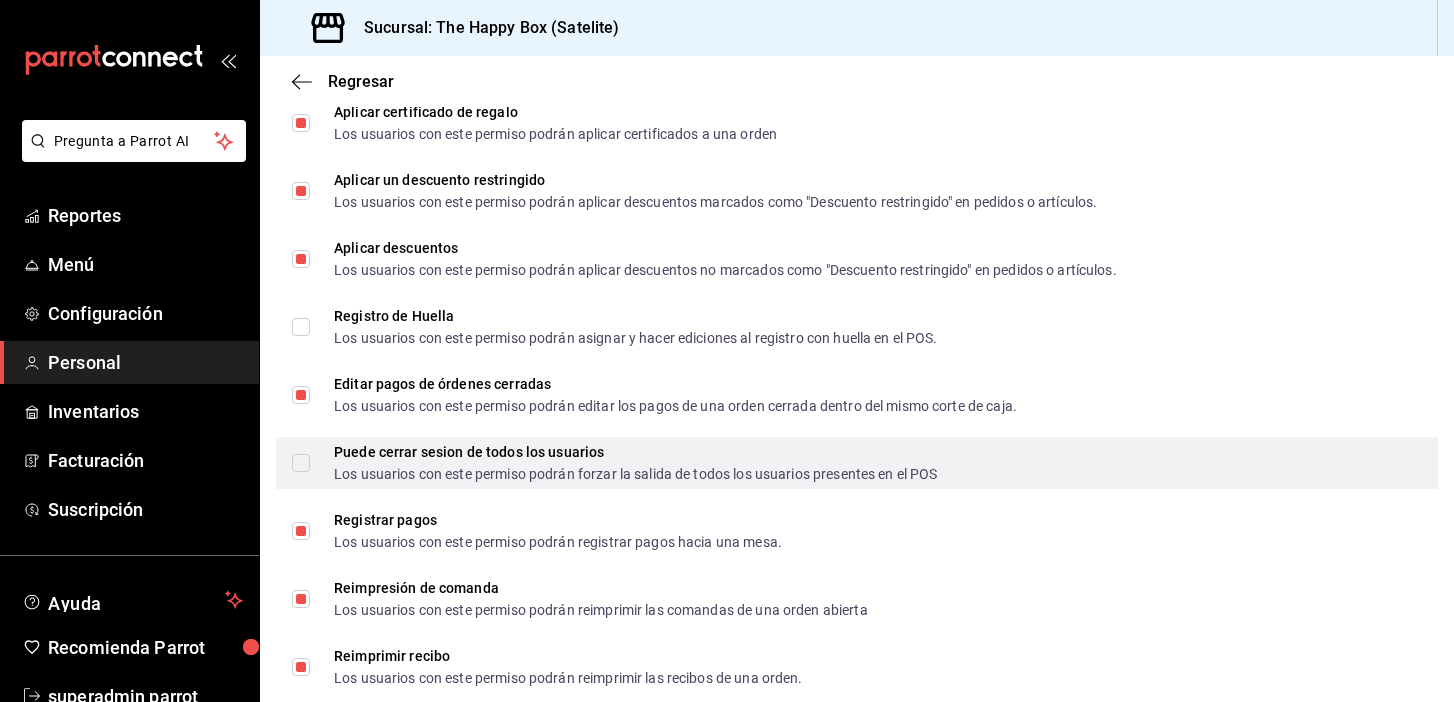 click on "Puede cerrar sesion de todos los usuarios Los usuarios con este permiso podrán forzar la salida de todos los usuarios presentes en el POS" at bounding box center (301, 463) 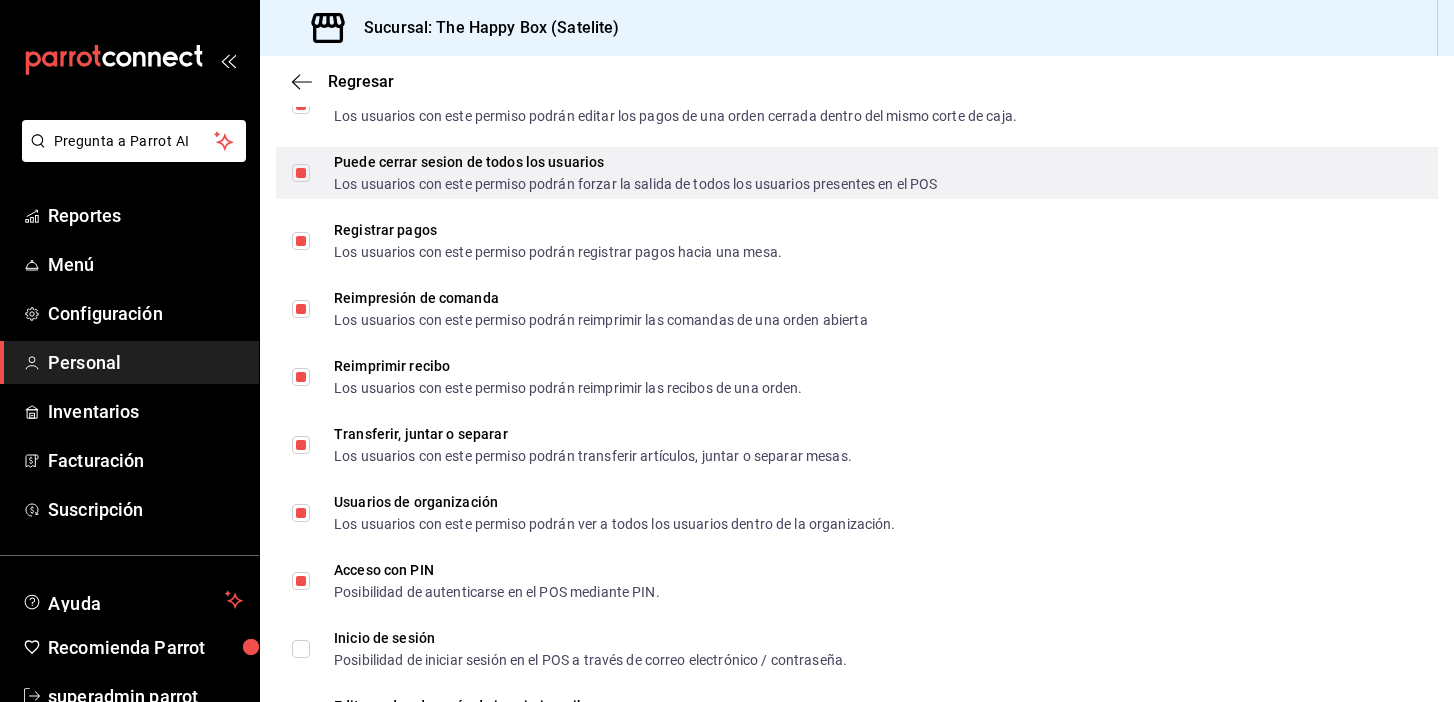 scroll, scrollTop: 3092, scrollLeft: 0, axis: vertical 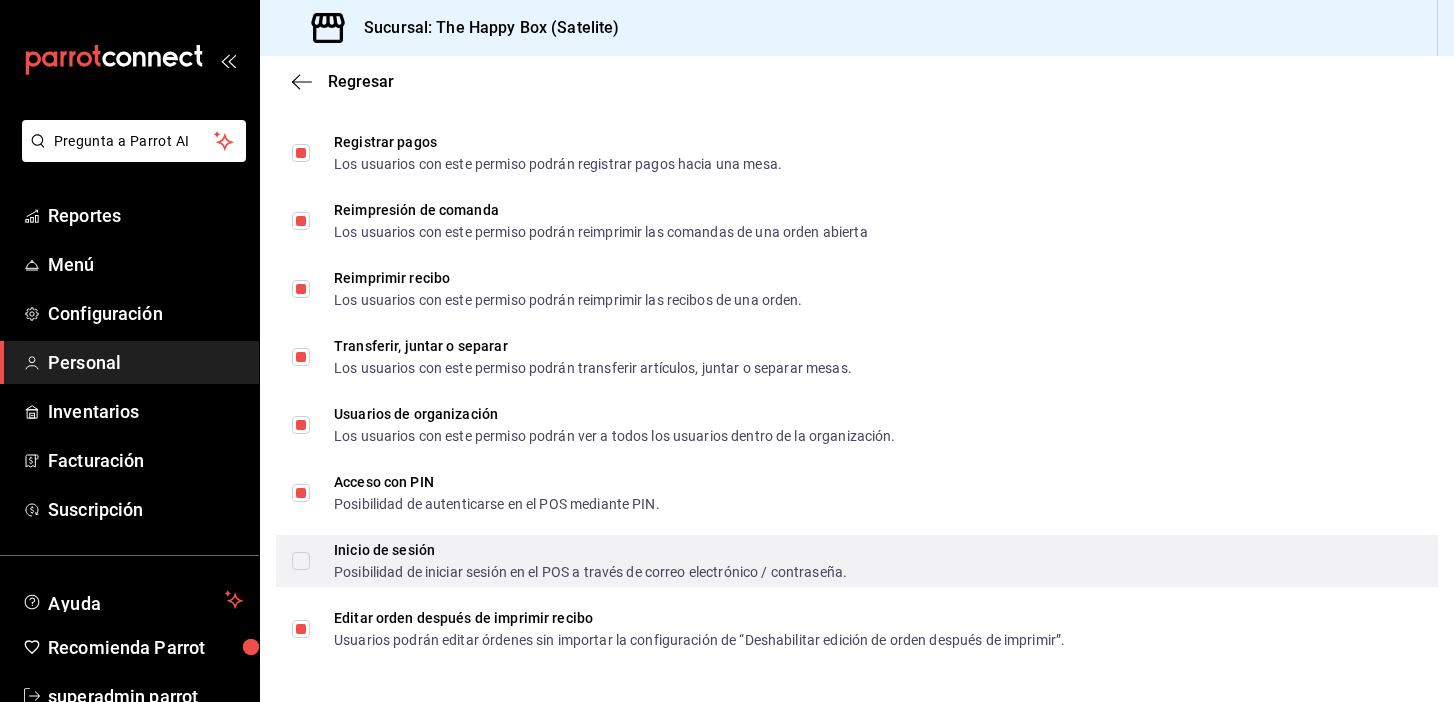 click on "Inicio de sesión Posibilidad de iniciar sesión en el POS a través de correo electrónico / contraseña." at bounding box center [301, 561] 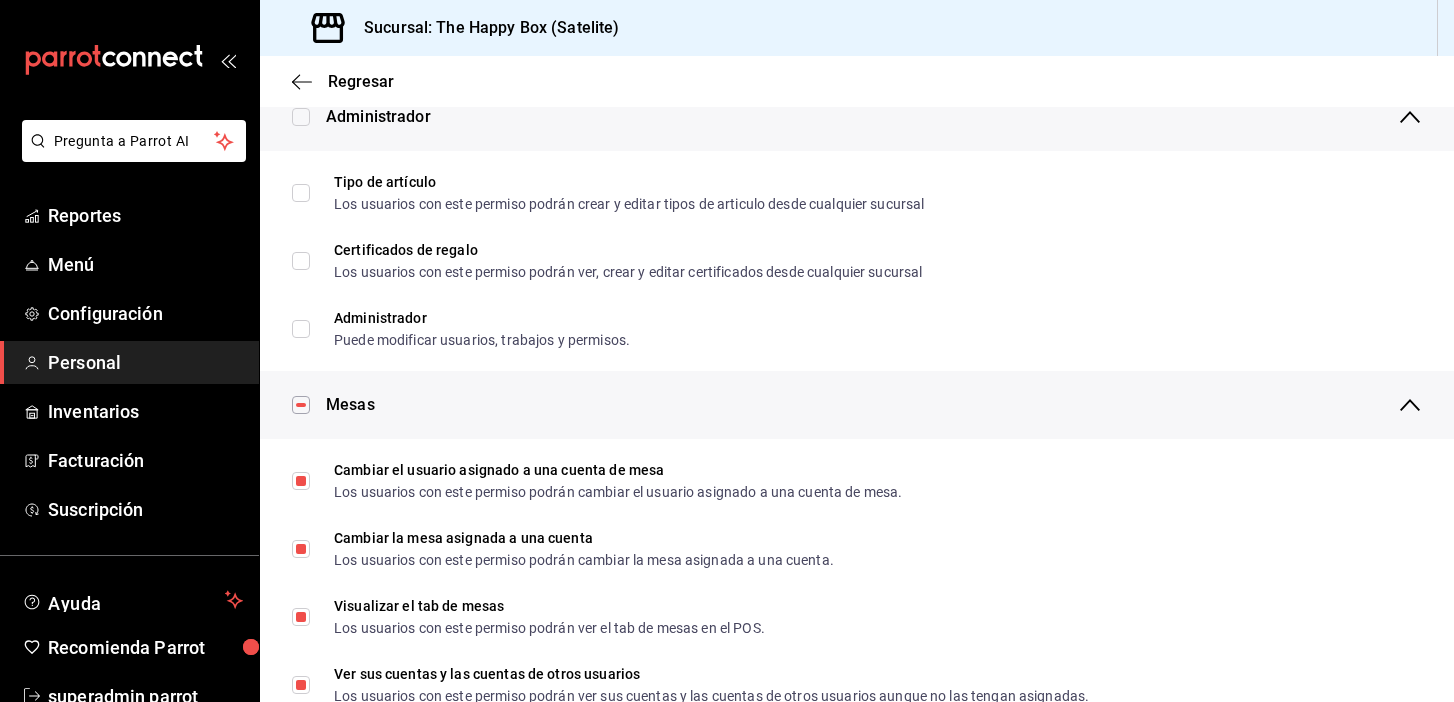 scroll, scrollTop: 0, scrollLeft: 0, axis: both 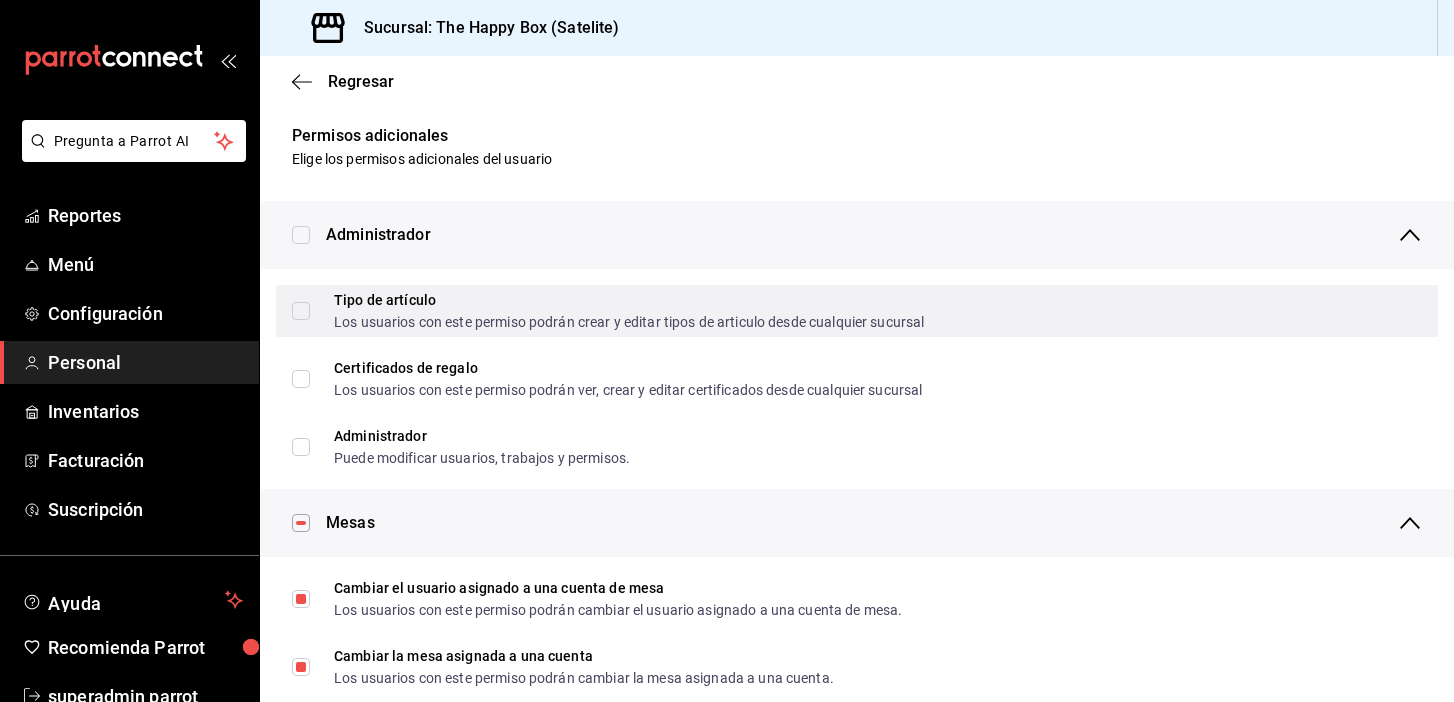 click on "Tipo de artículo Los usuarios con este permiso podrán crear y editar tipos de articulo desde cualquier sucursal" at bounding box center (301, 311) 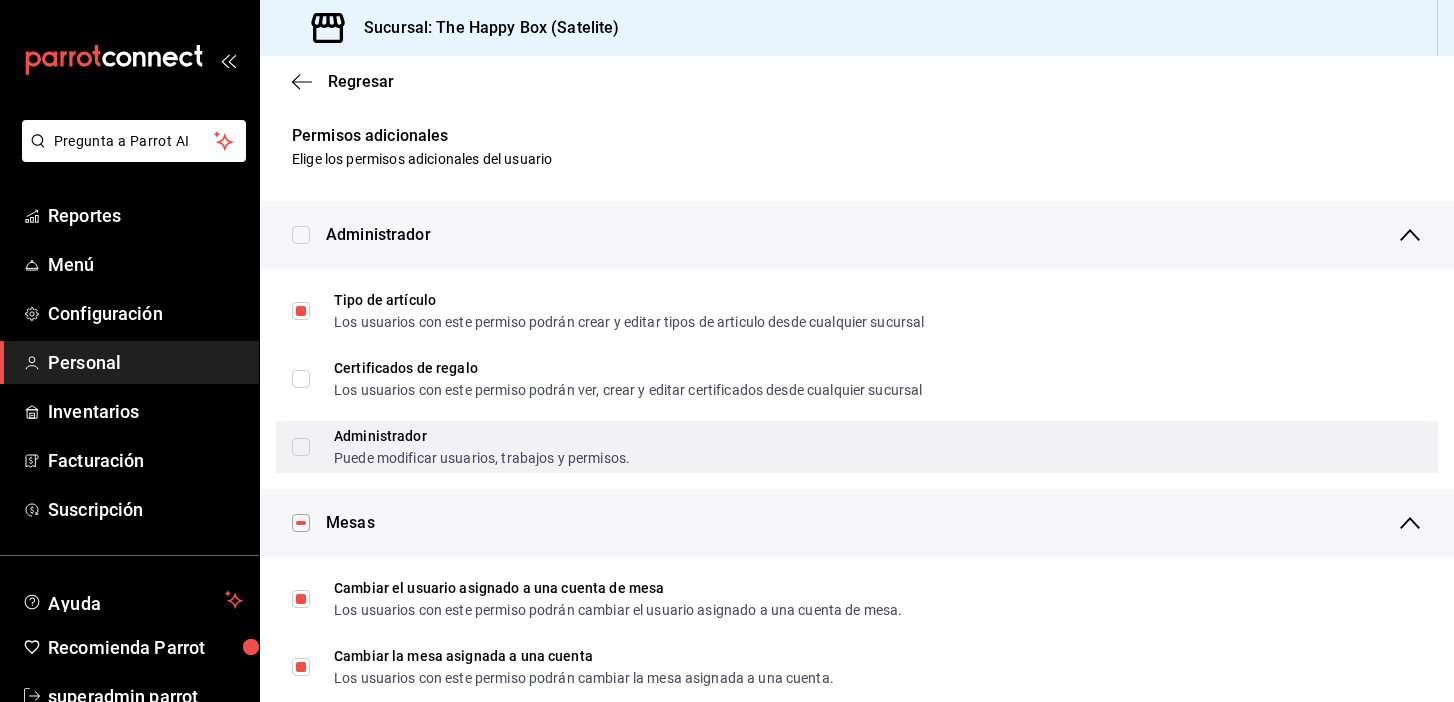 click on "Administrador Puede modificar usuarios, trabajos y permisos." at bounding box center [301, 447] 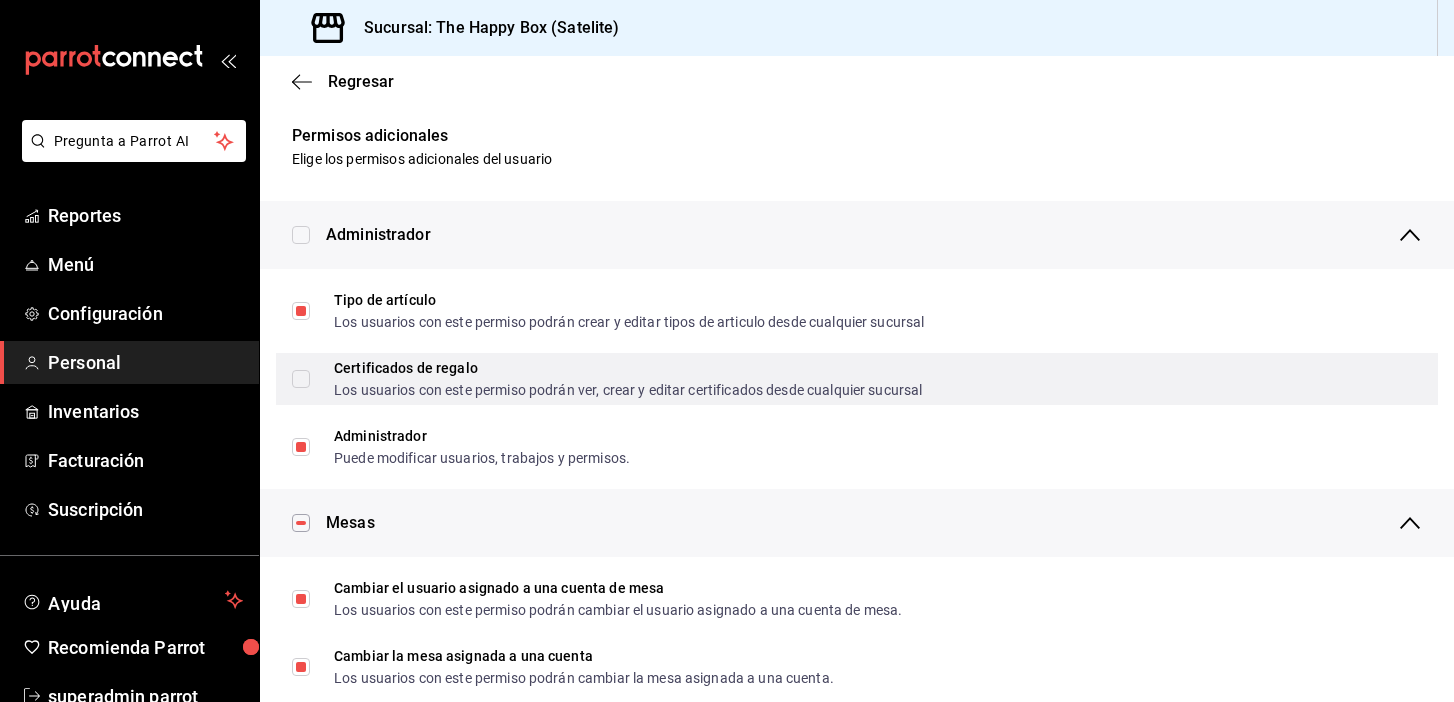 click on "Certificados de regalo Los usuarios con este permiso podrán ver, crear y editar certificados desde cualquier sucursal" at bounding box center (301, 379) 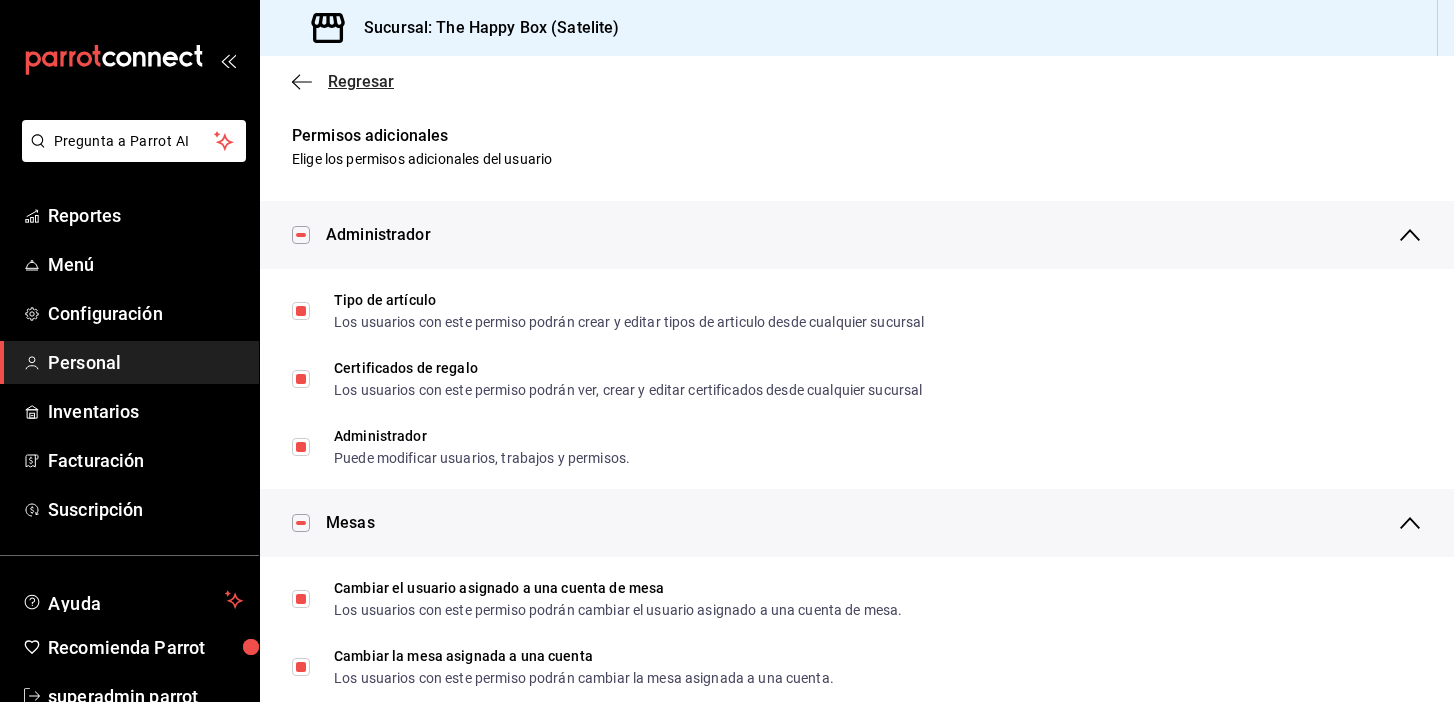 click 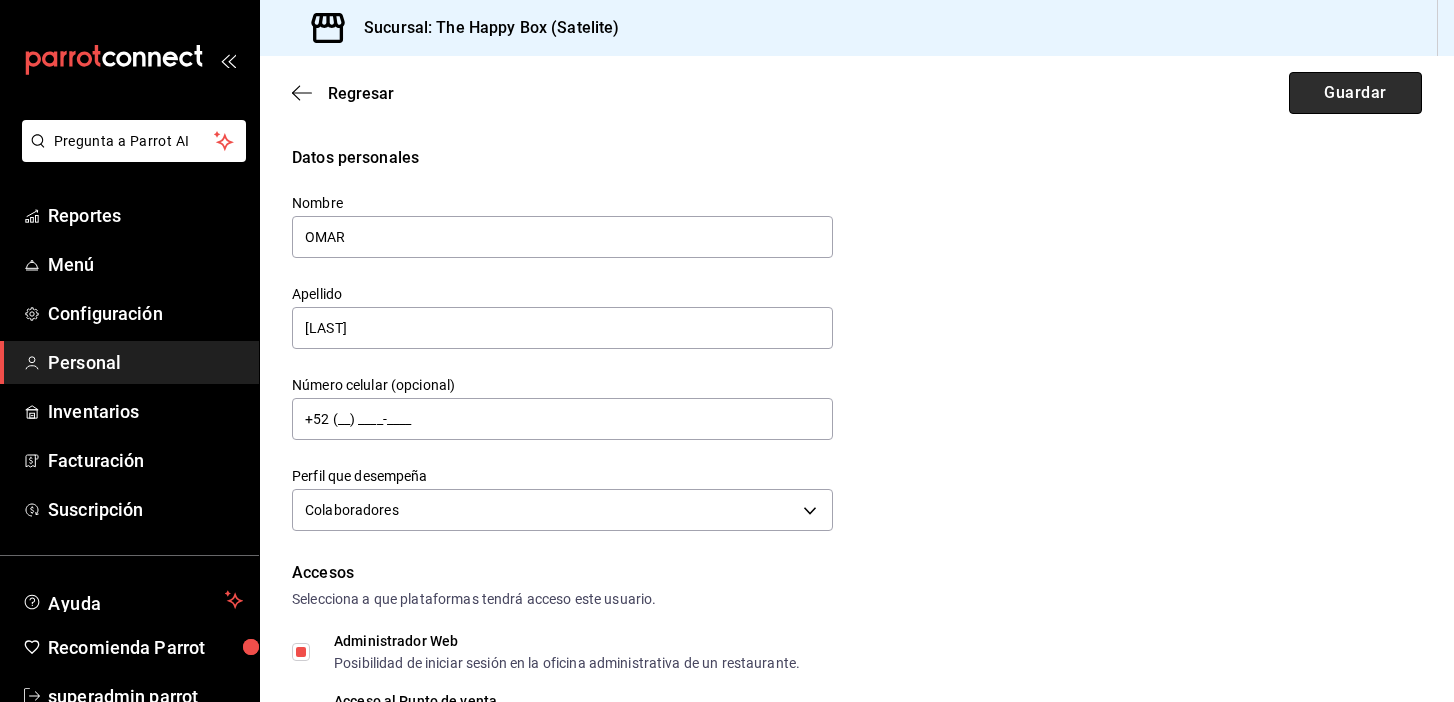 click on "Guardar" at bounding box center [1355, 93] 